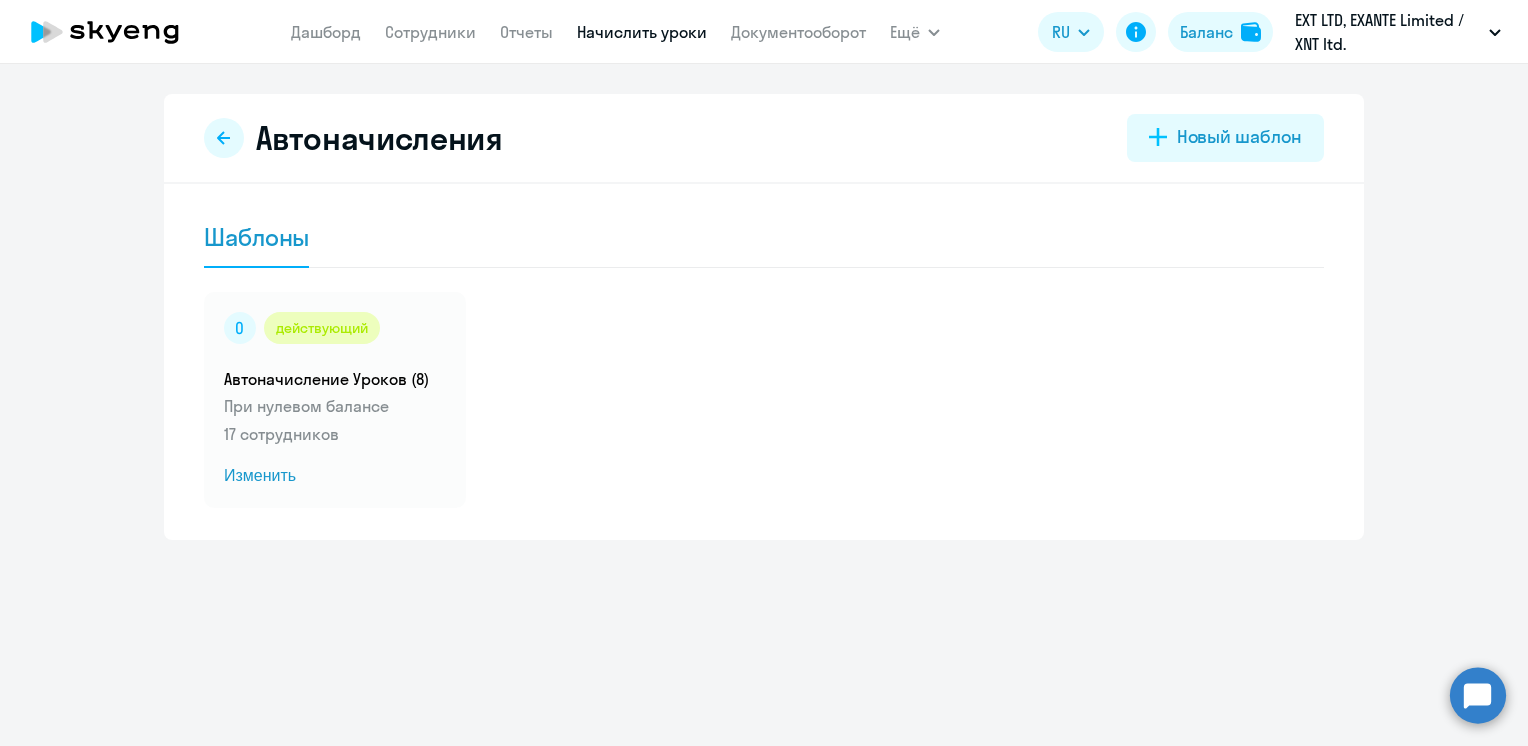 scroll, scrollTop: 0, scrollLeft: 0, axis: both 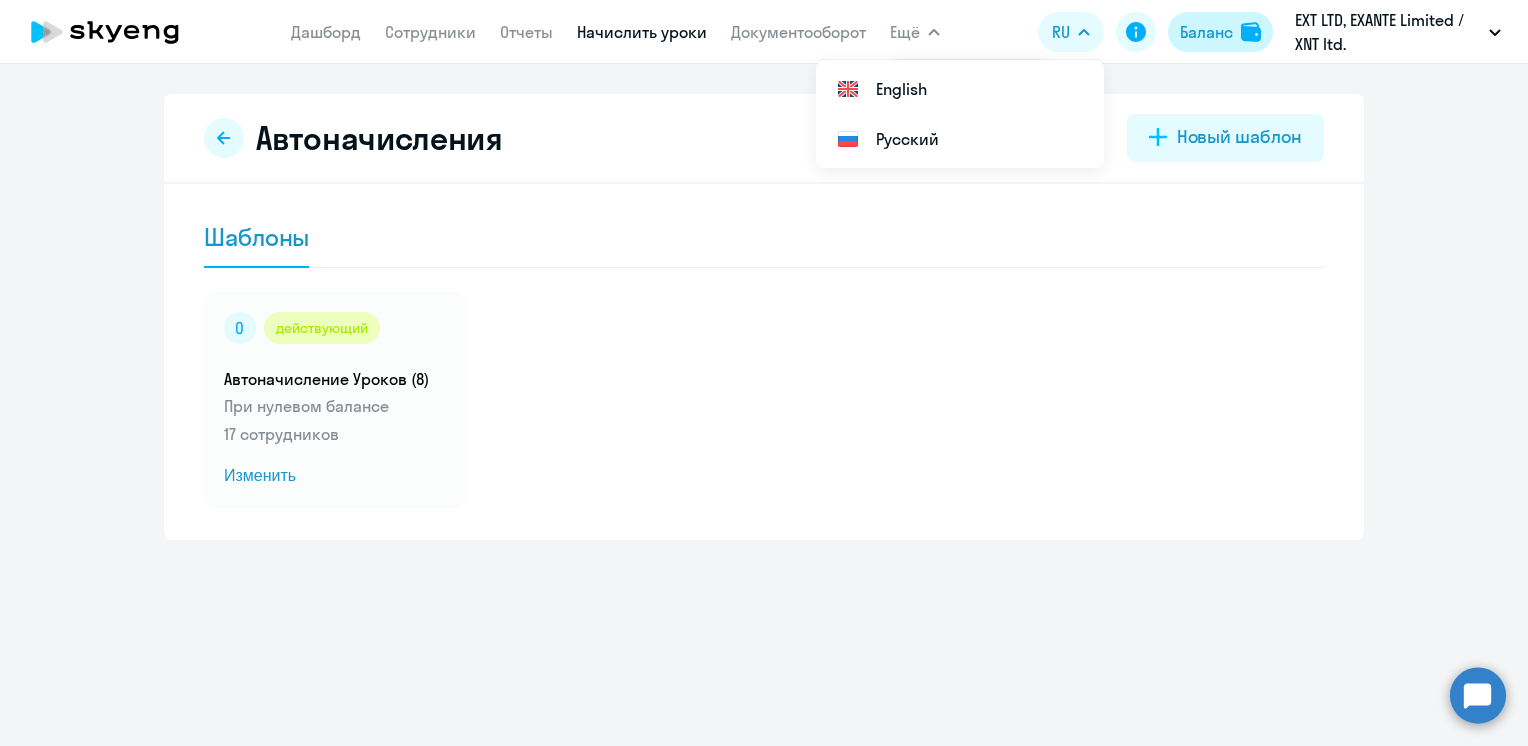 click on "Баланс" 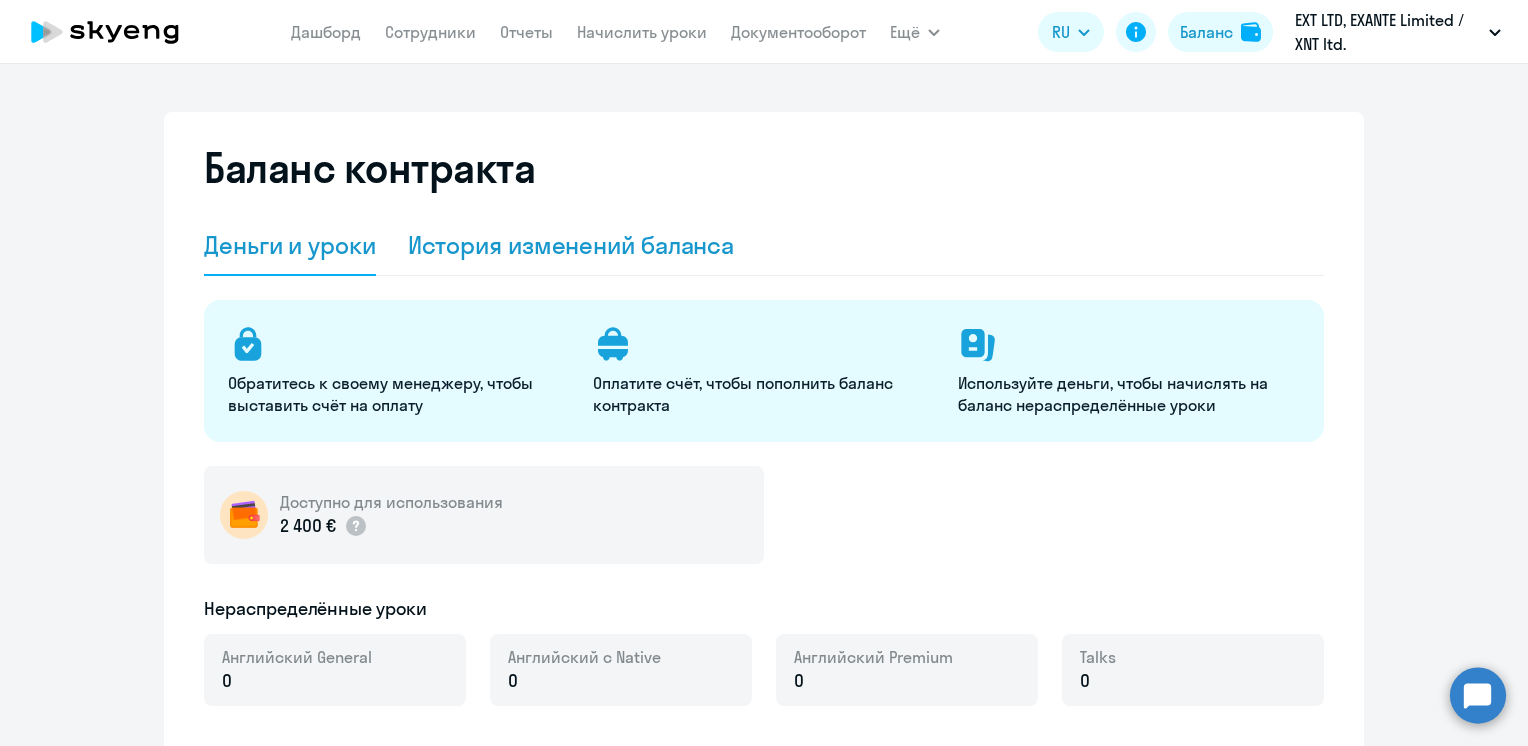 select on "english_adult_not_native_speaker" 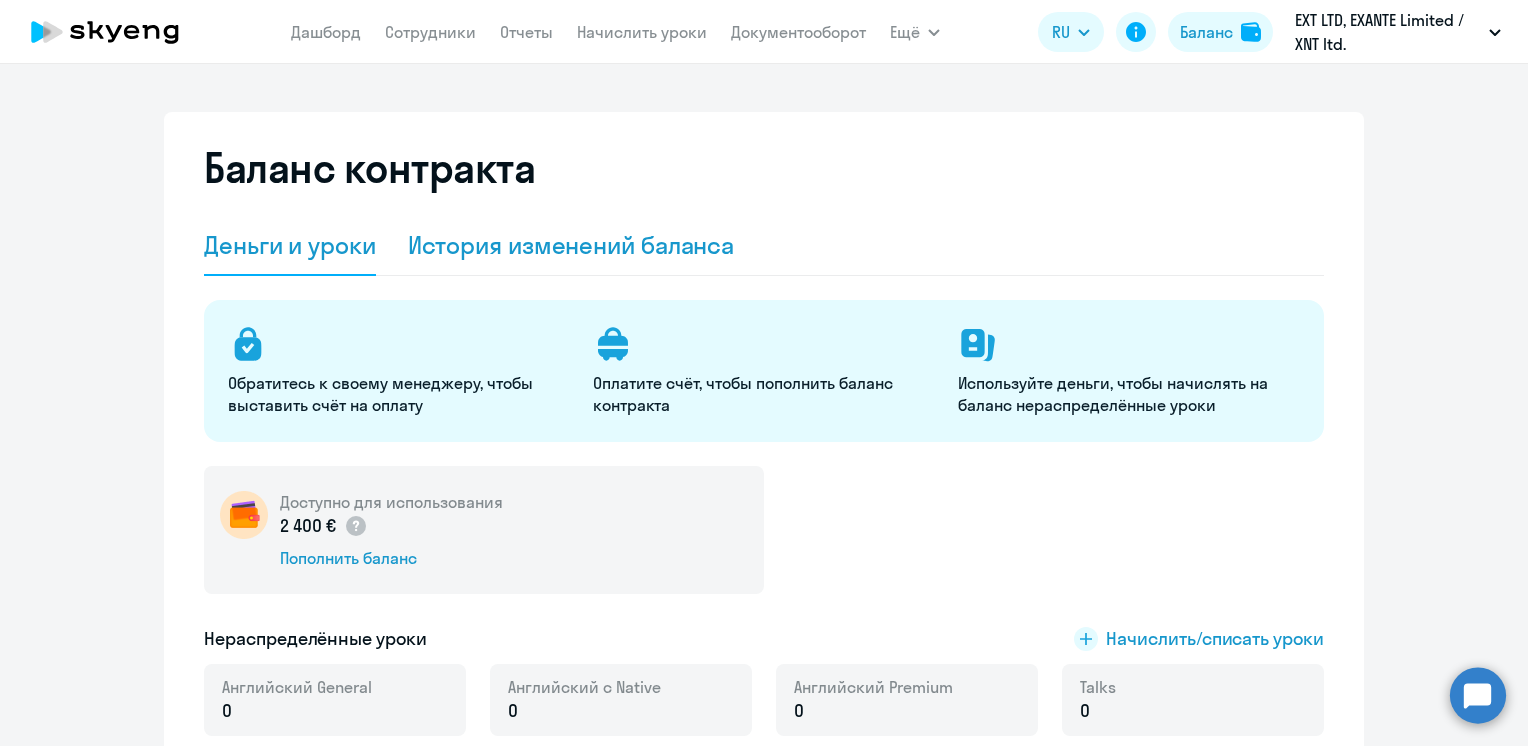 click on "История изменений баланса" 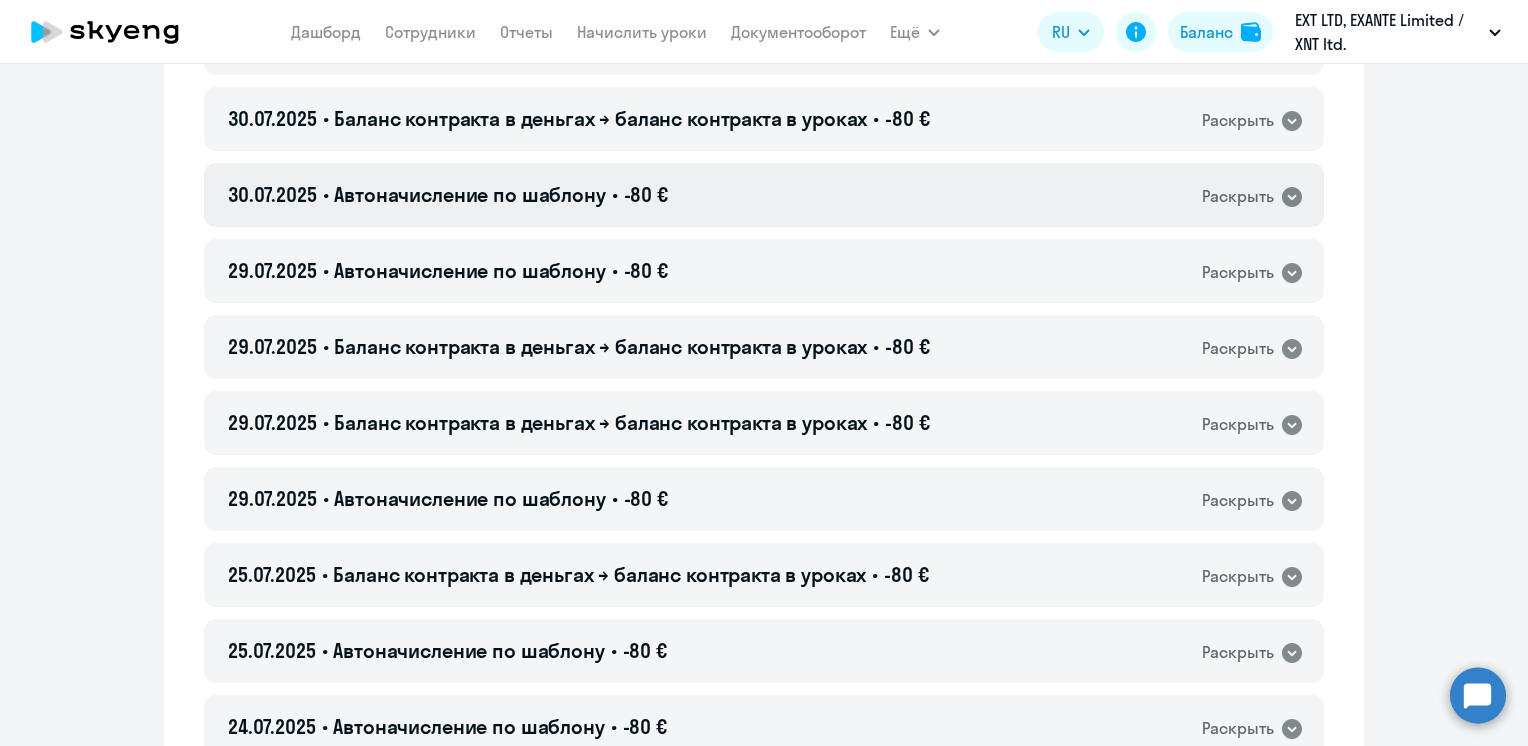 scroll, scrollTop: 400, scrollLeft: 0, axis: vertical 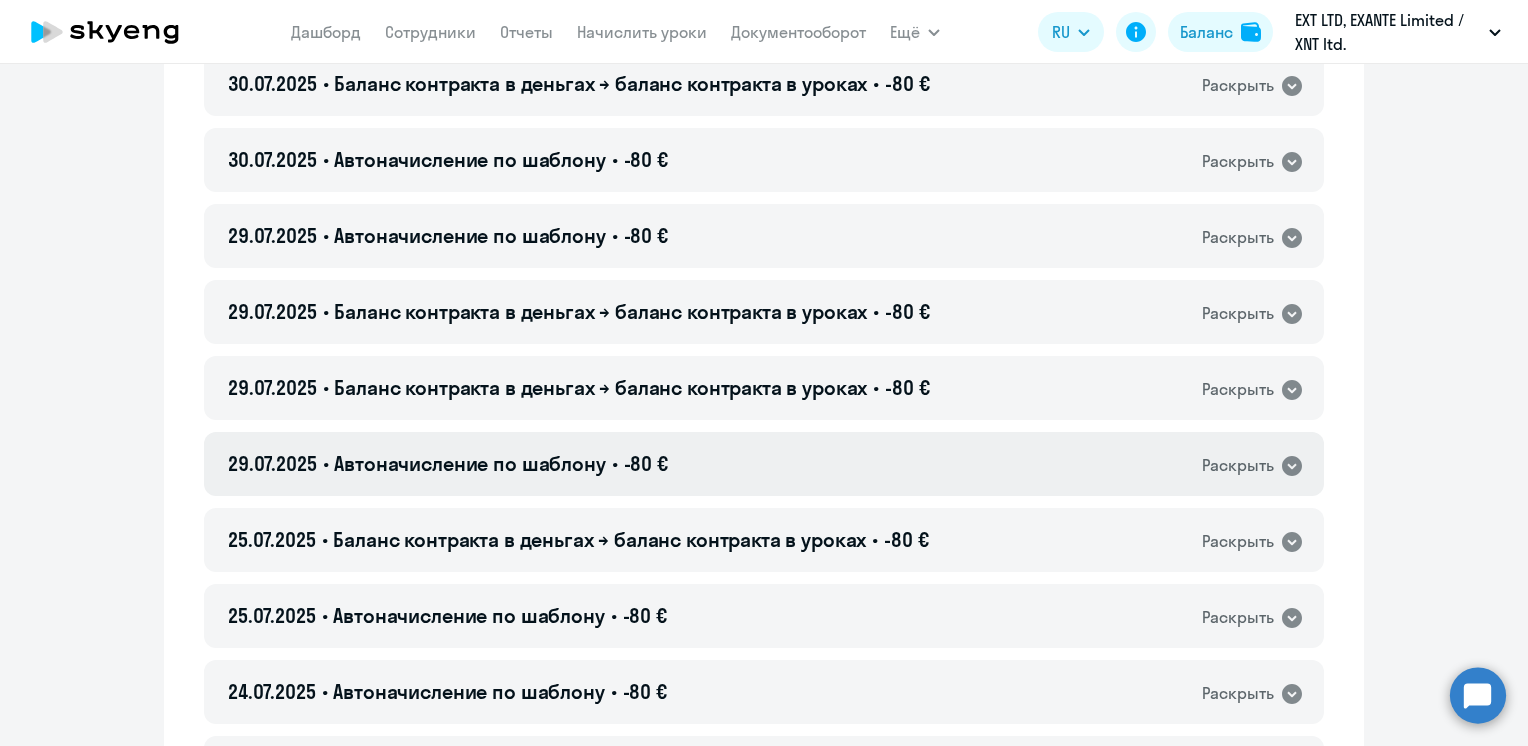 click on "-80 €" 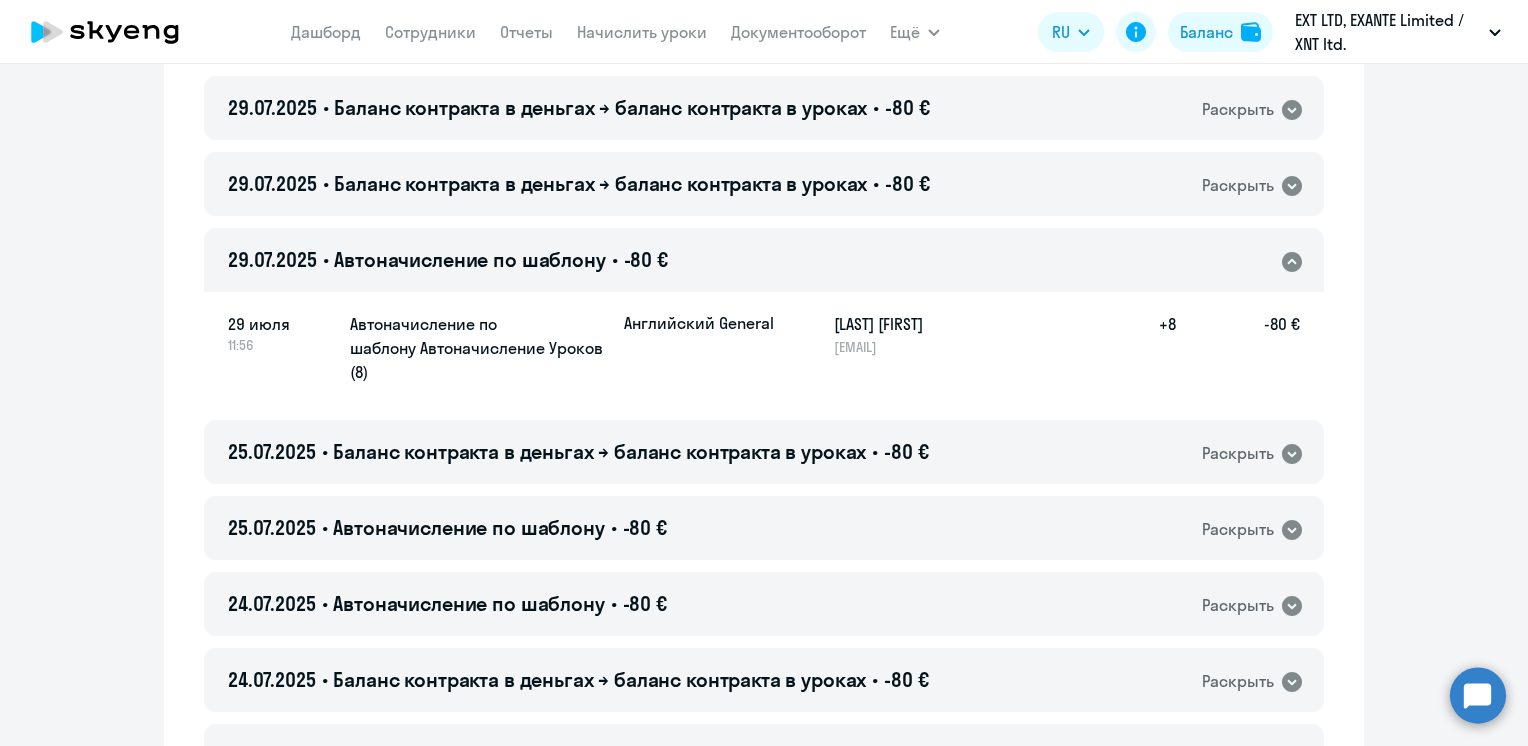 scroll, scrollTop: 700, scrollLeft: 0, axis: vertical 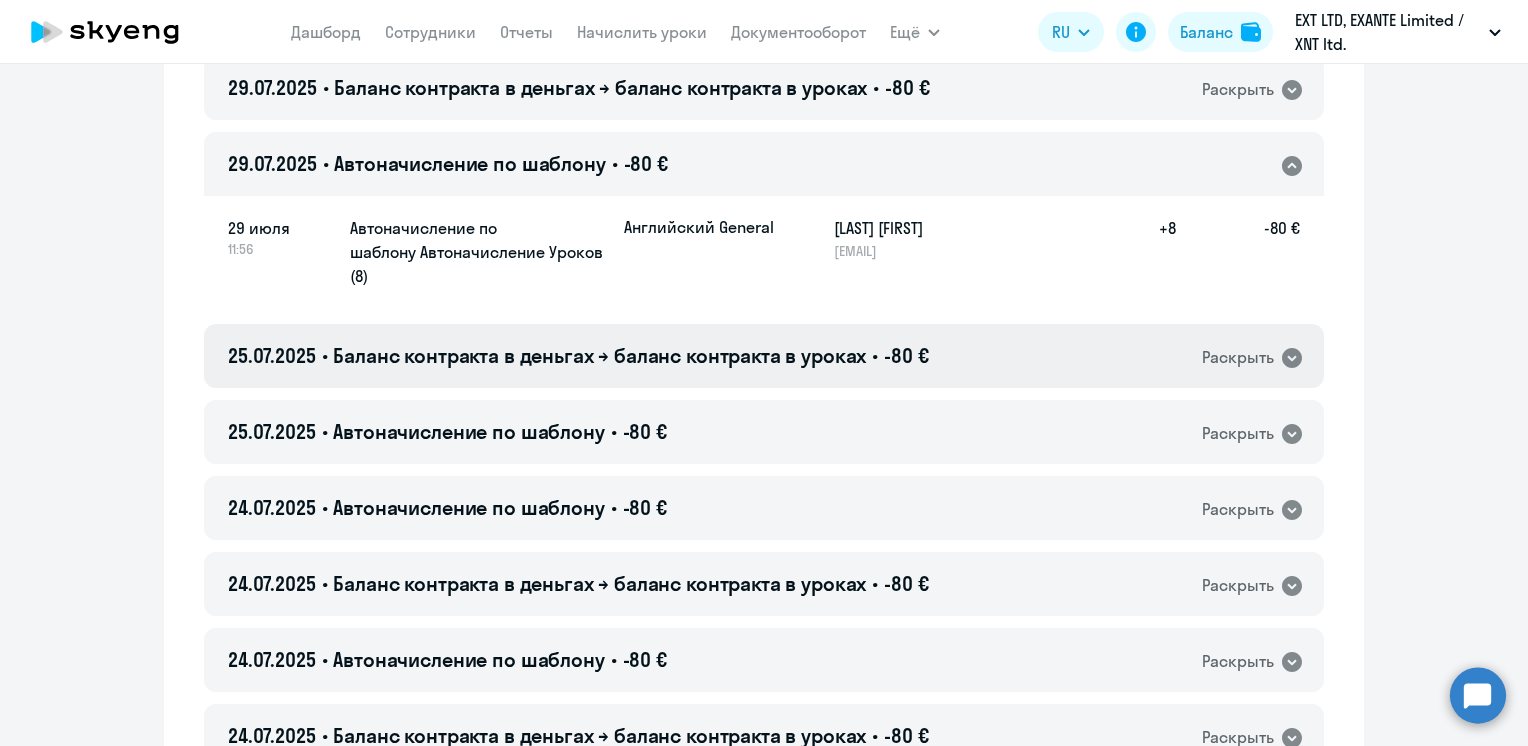 click on "Баланс контракта в деньгах → баланс контракта в уроках" 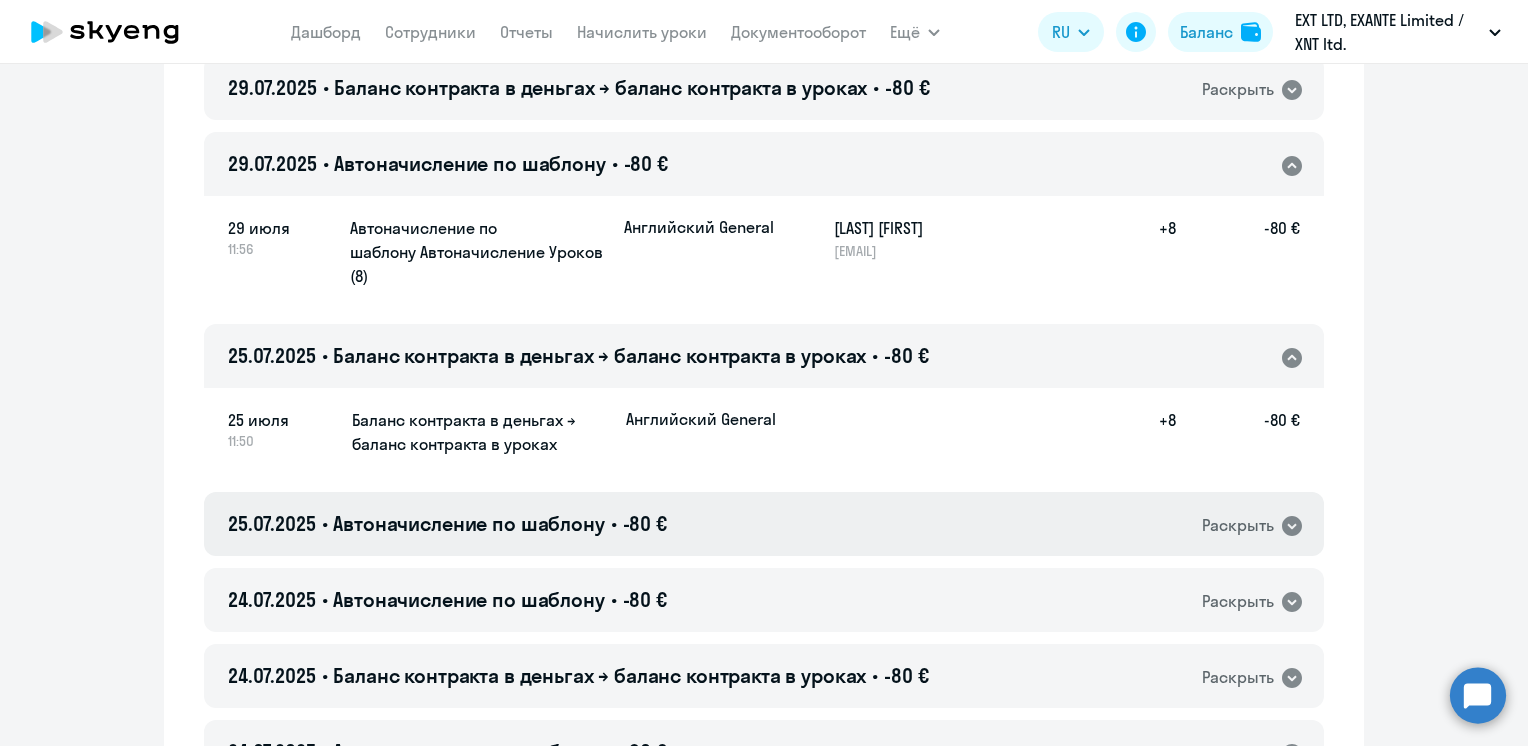 click on "25.07.2025 • Автоначисление по шаблону • -80 €  Раскрыть" 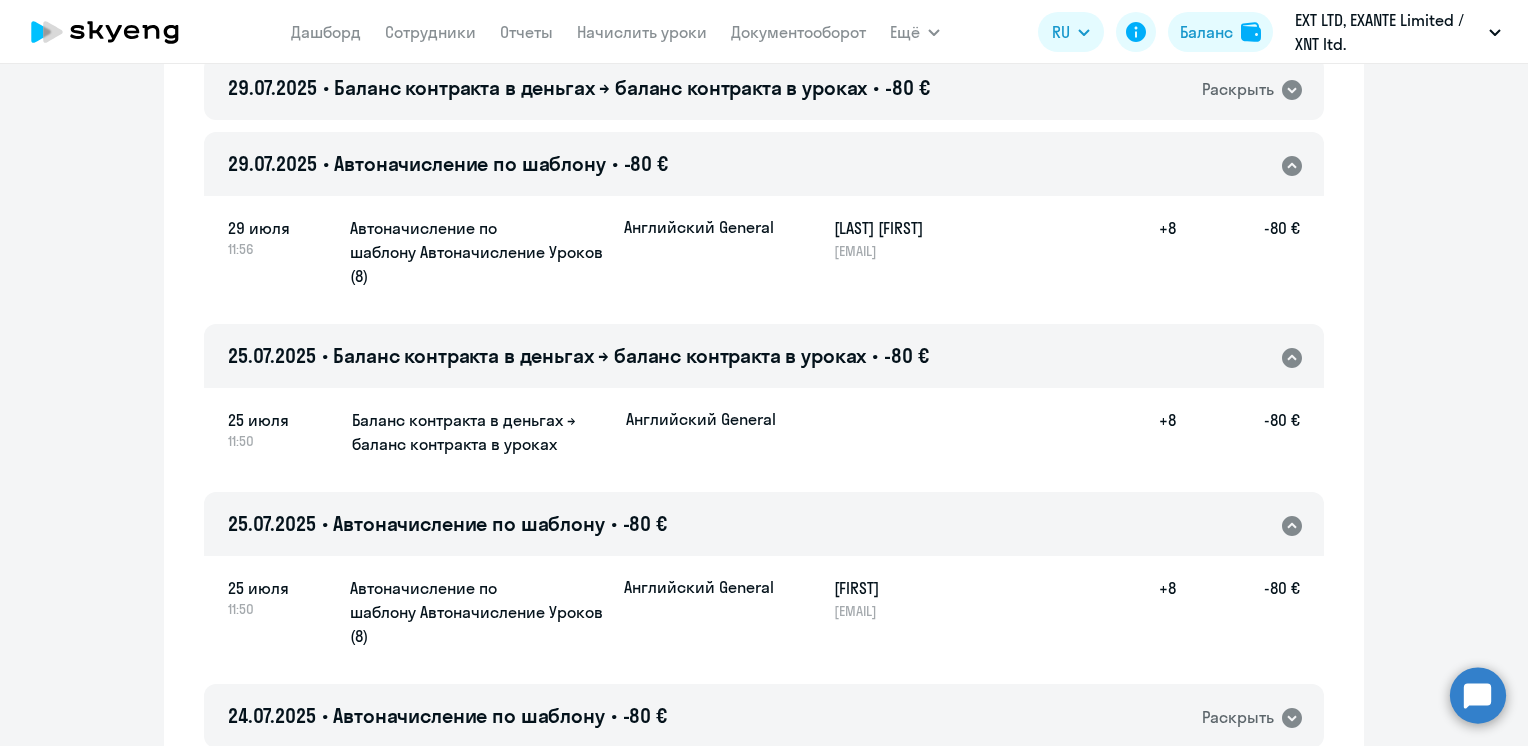 drag, startPoint x: 597, startPoint y: 515, endPoint x: 596, endPoint y: 373, distance: 142.00352 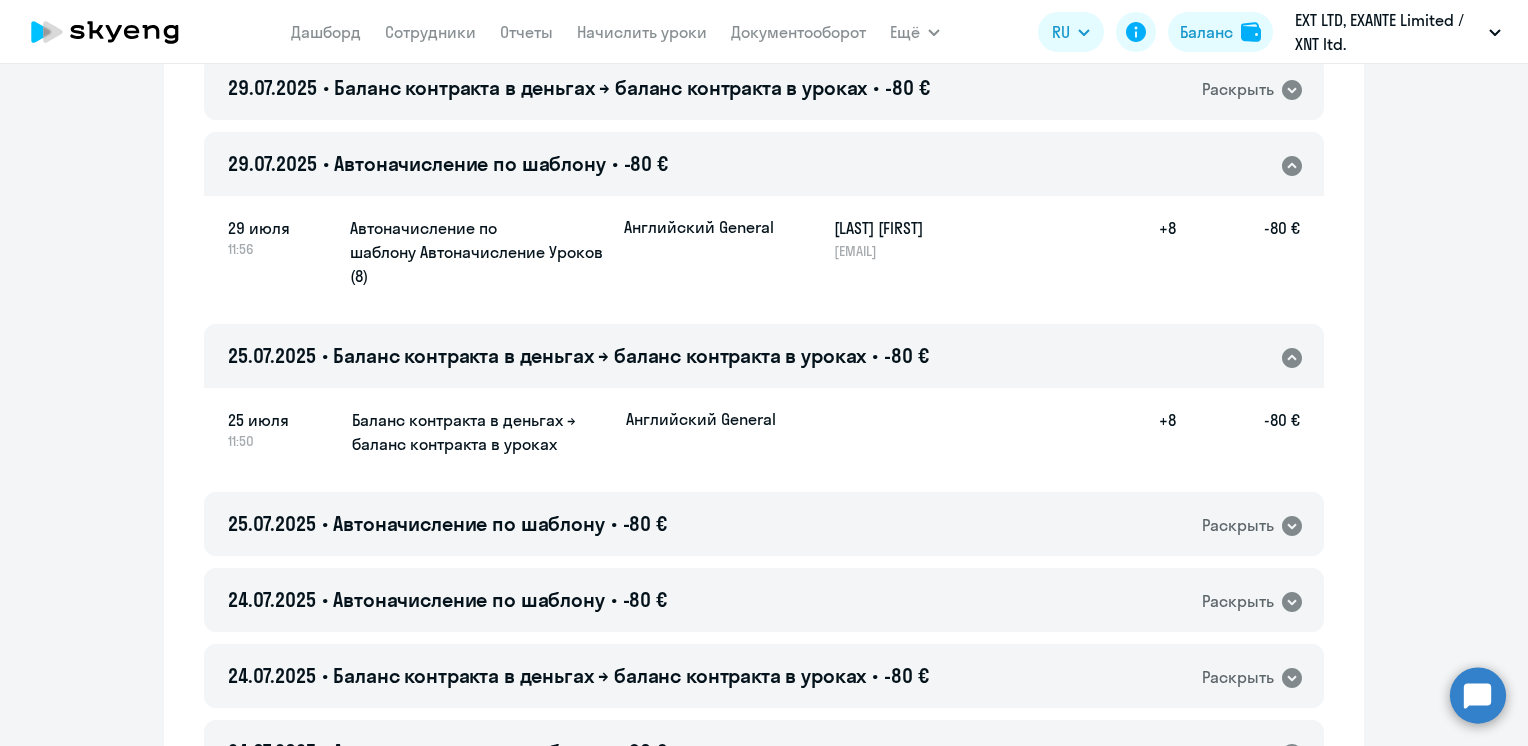 click on "Баланс контракта в деньгах → баланс контракта в уроках" 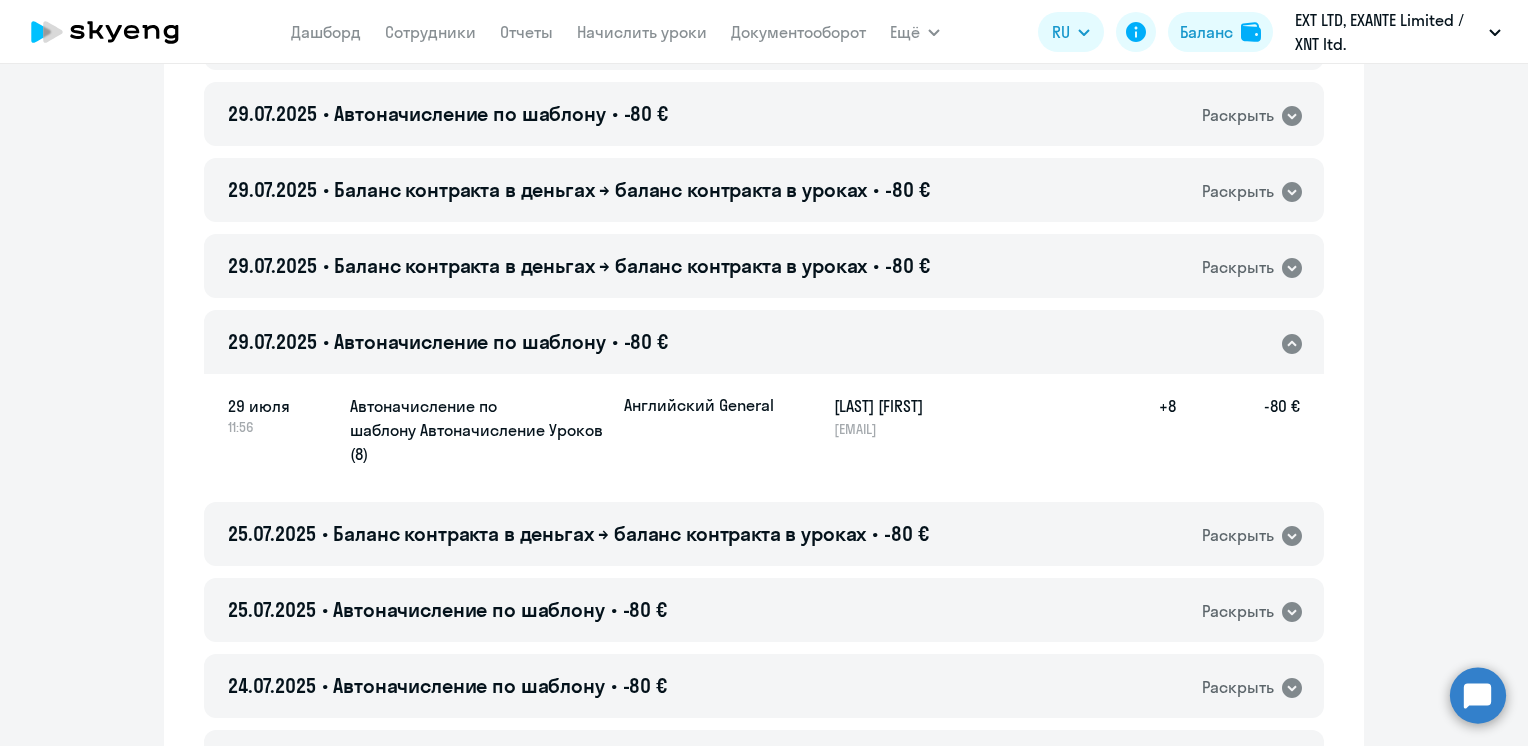 scroll, scrollTop: 400, scrollLeft: 0, axis: vertical 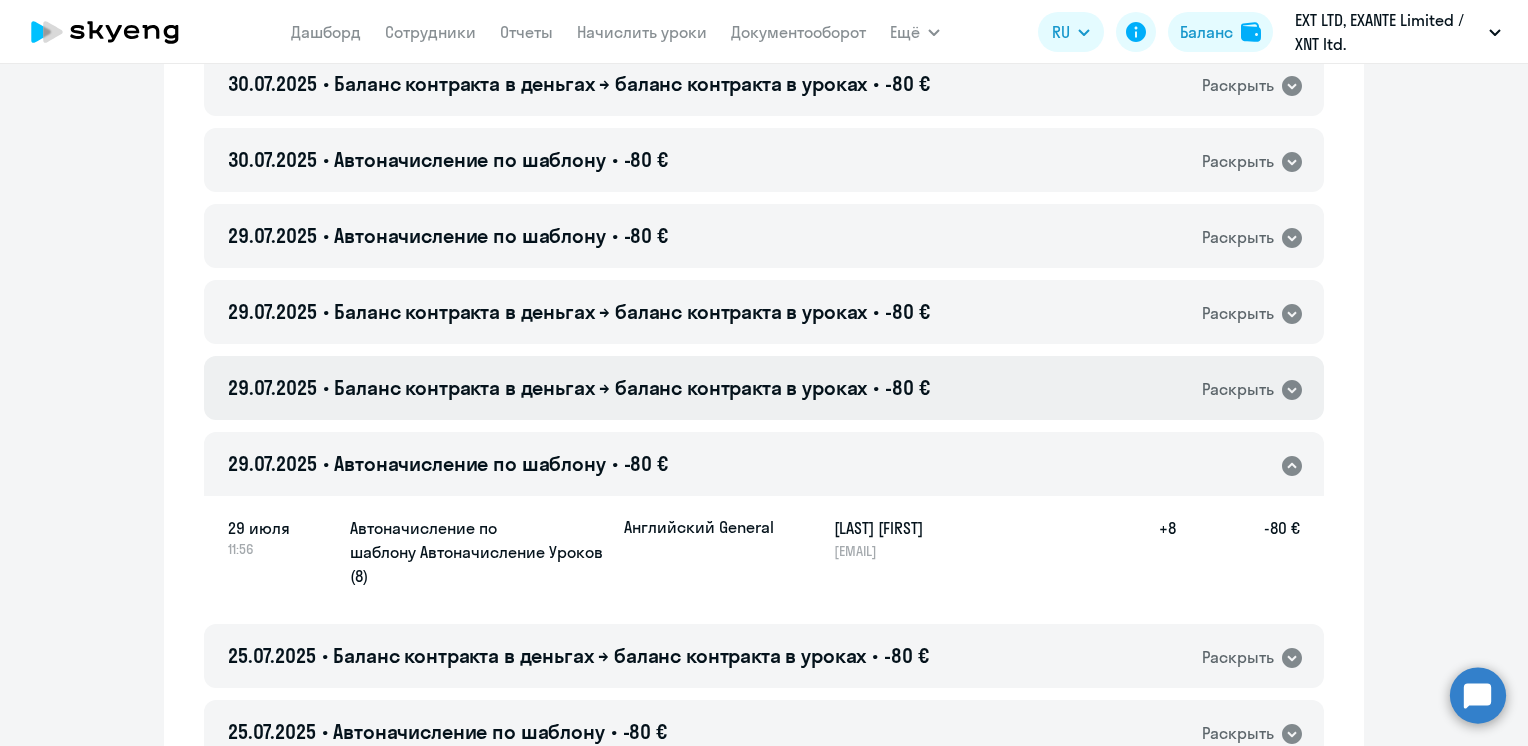 click on "Баланс контракта в деньгах → баланс контракта в уроках" 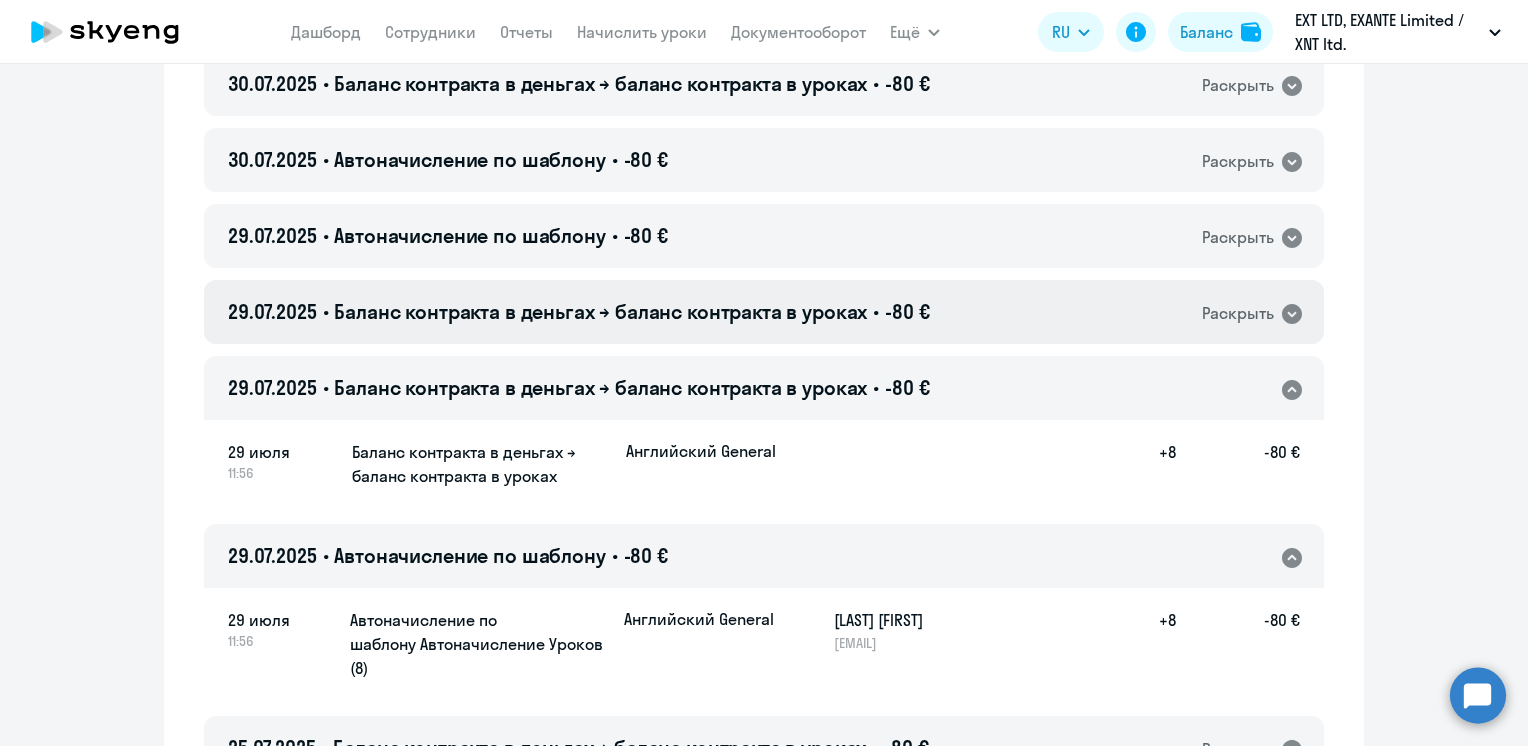 click on "29.07.2025 • Баланс контракта в деньгах → баланс контракта в уроках • -80 €  Раскрыть" 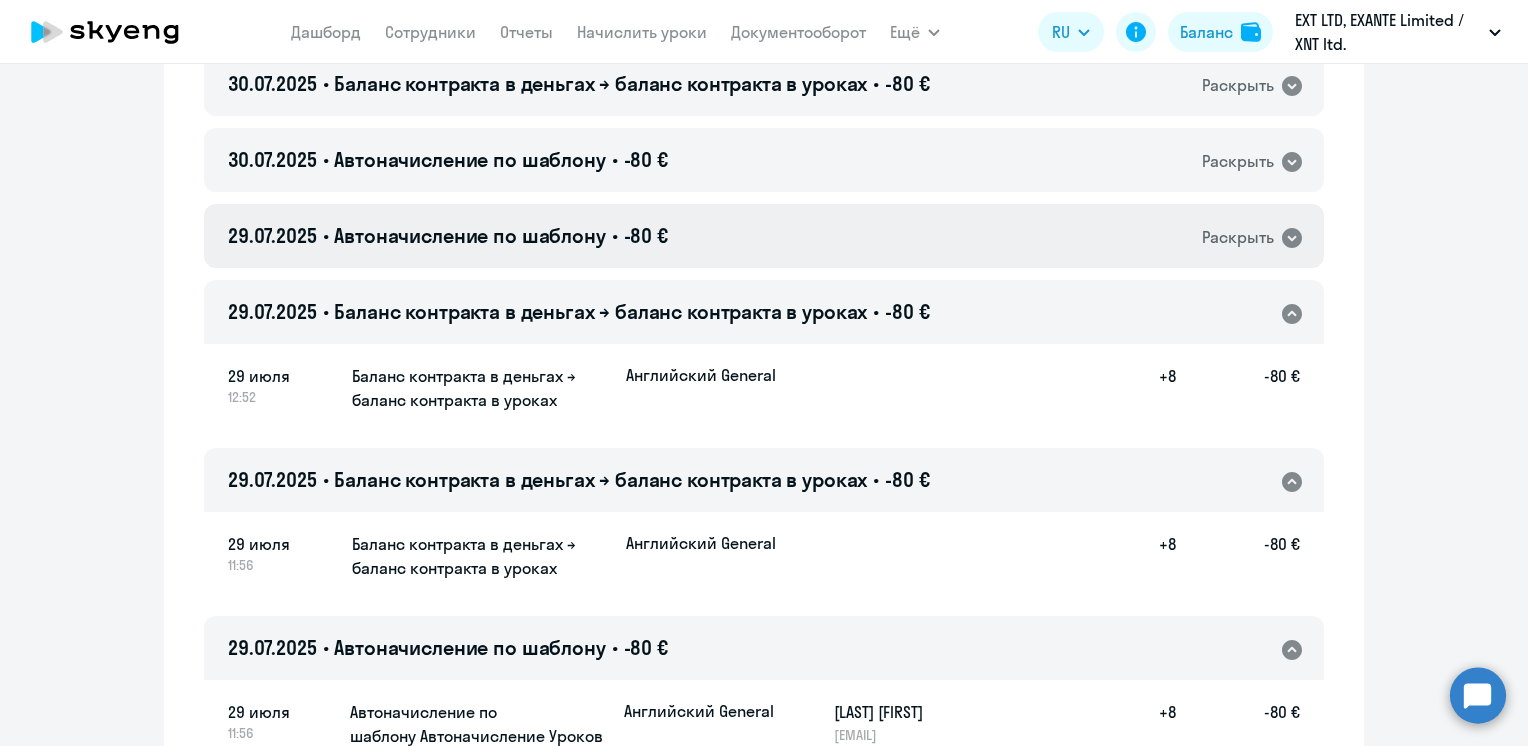 click on "29.07.2025 • Автоначисление по шаблону • -80 €  Раскрыть" 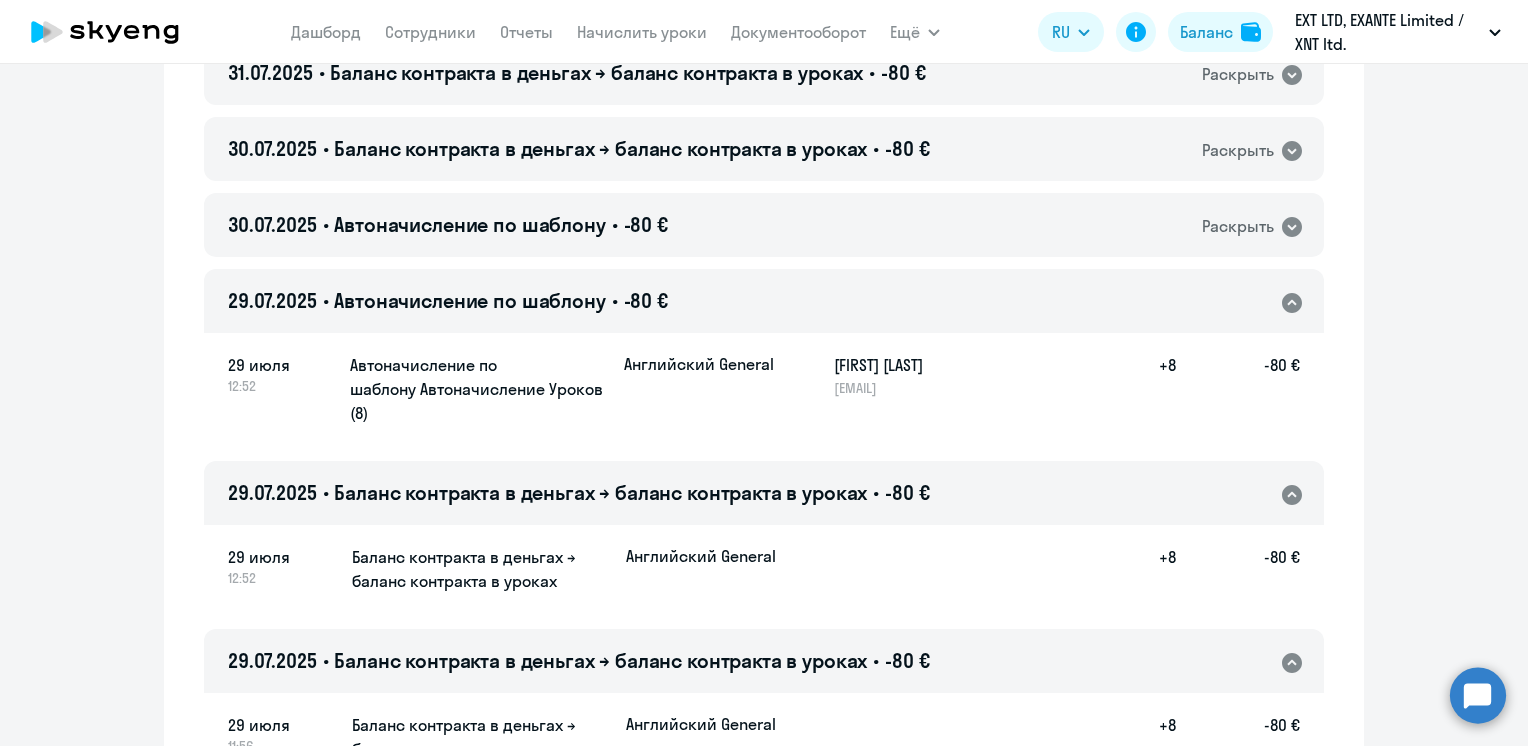scroll, scrollTop: 300, scrollLeft: 0, axis: vertical 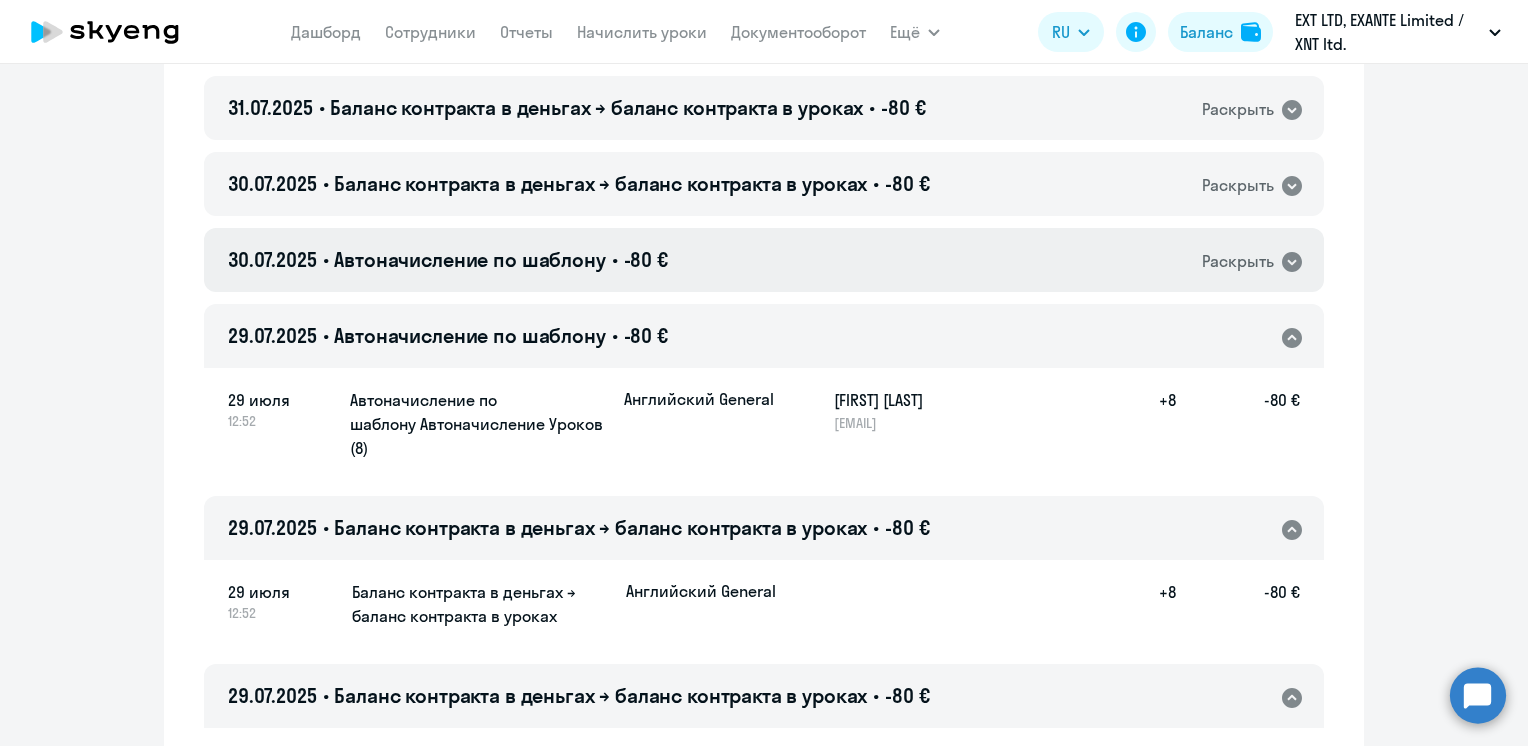 click on "30.07.2025 • Автоначисление по шаблону • -80 €  Раскрыть" 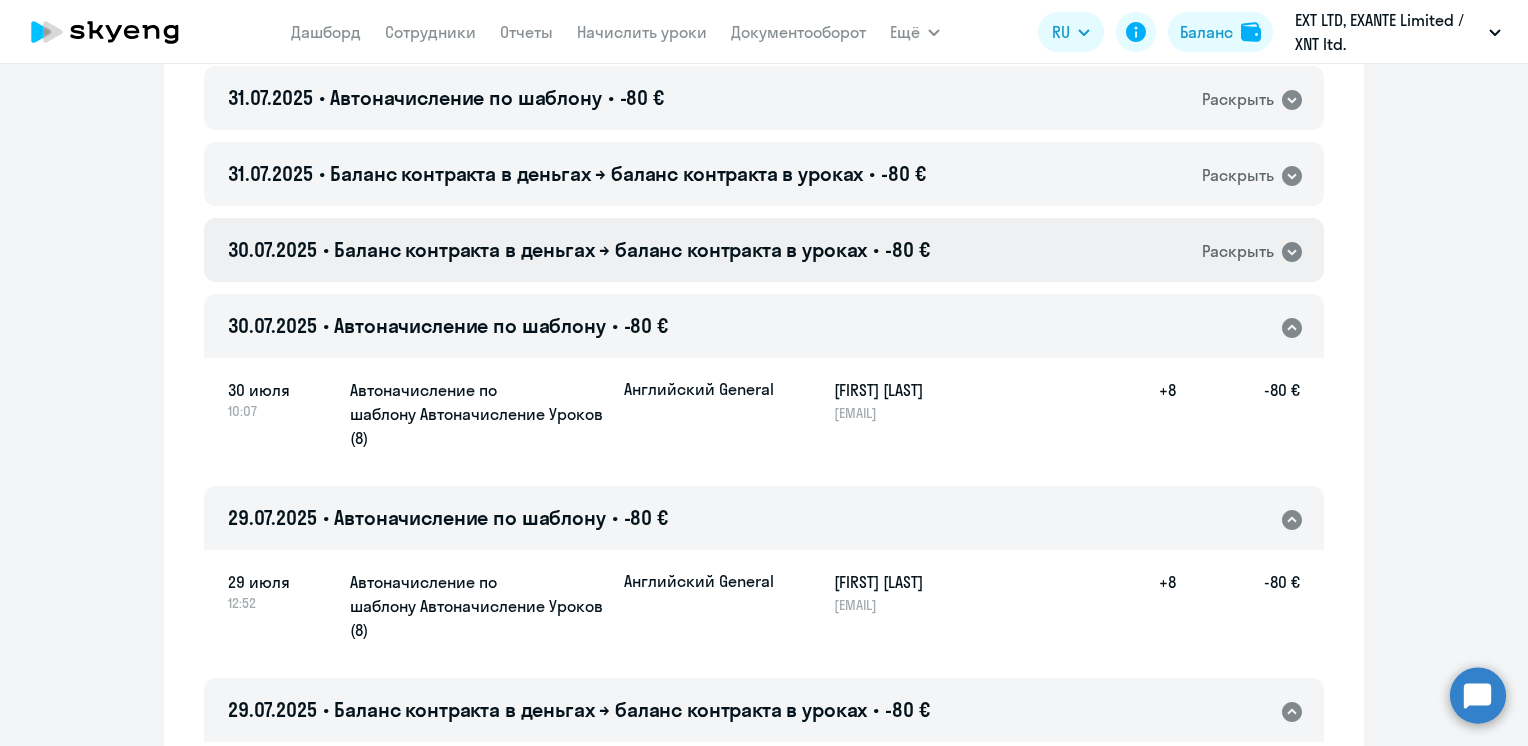 scroll, scrollTop: 200, scrollLeft: 0, axis: vertical 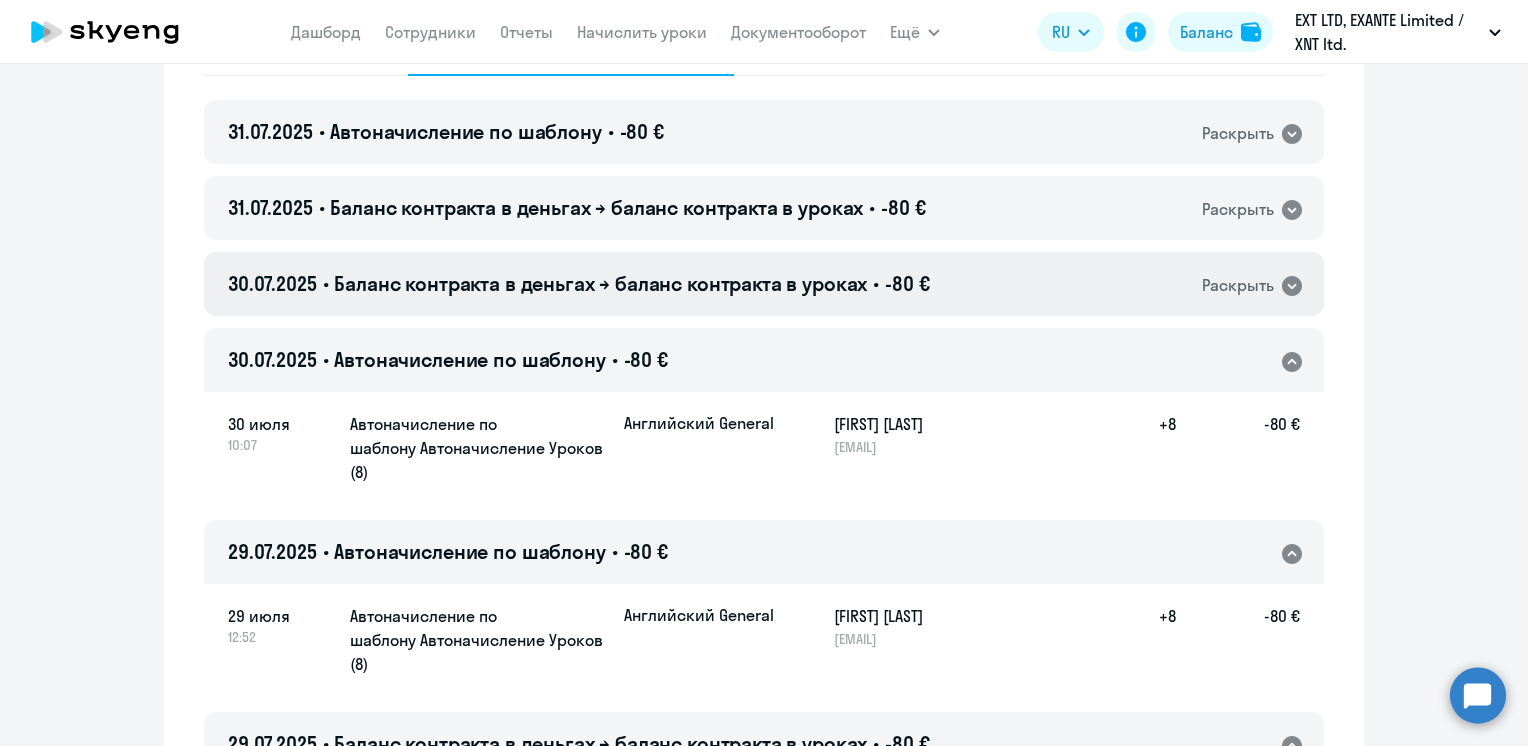 click on "-80 €" 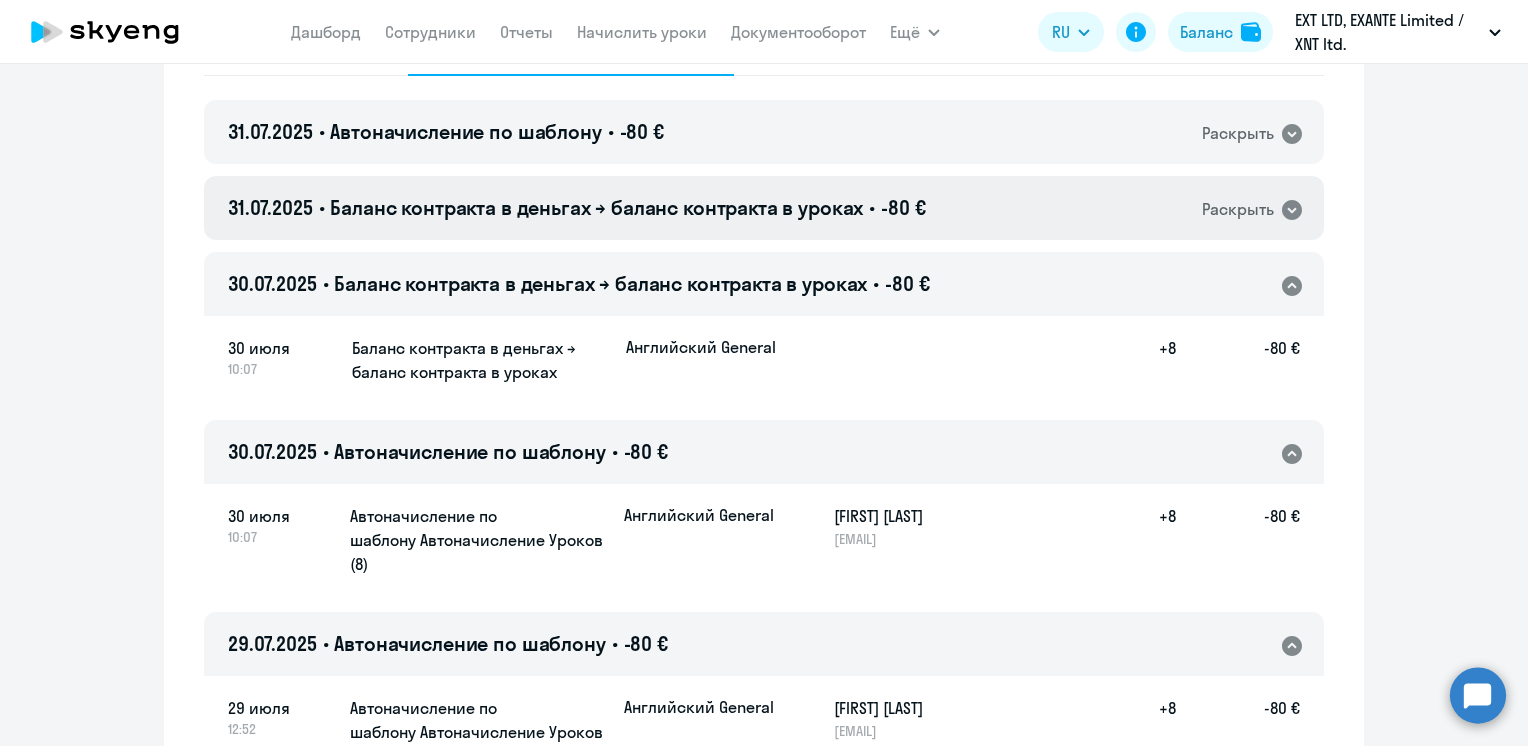 click on "31.07.2025 • Баланс контракта в деньгах → баланс контракта в уроках • -80 €  Раскрыть" 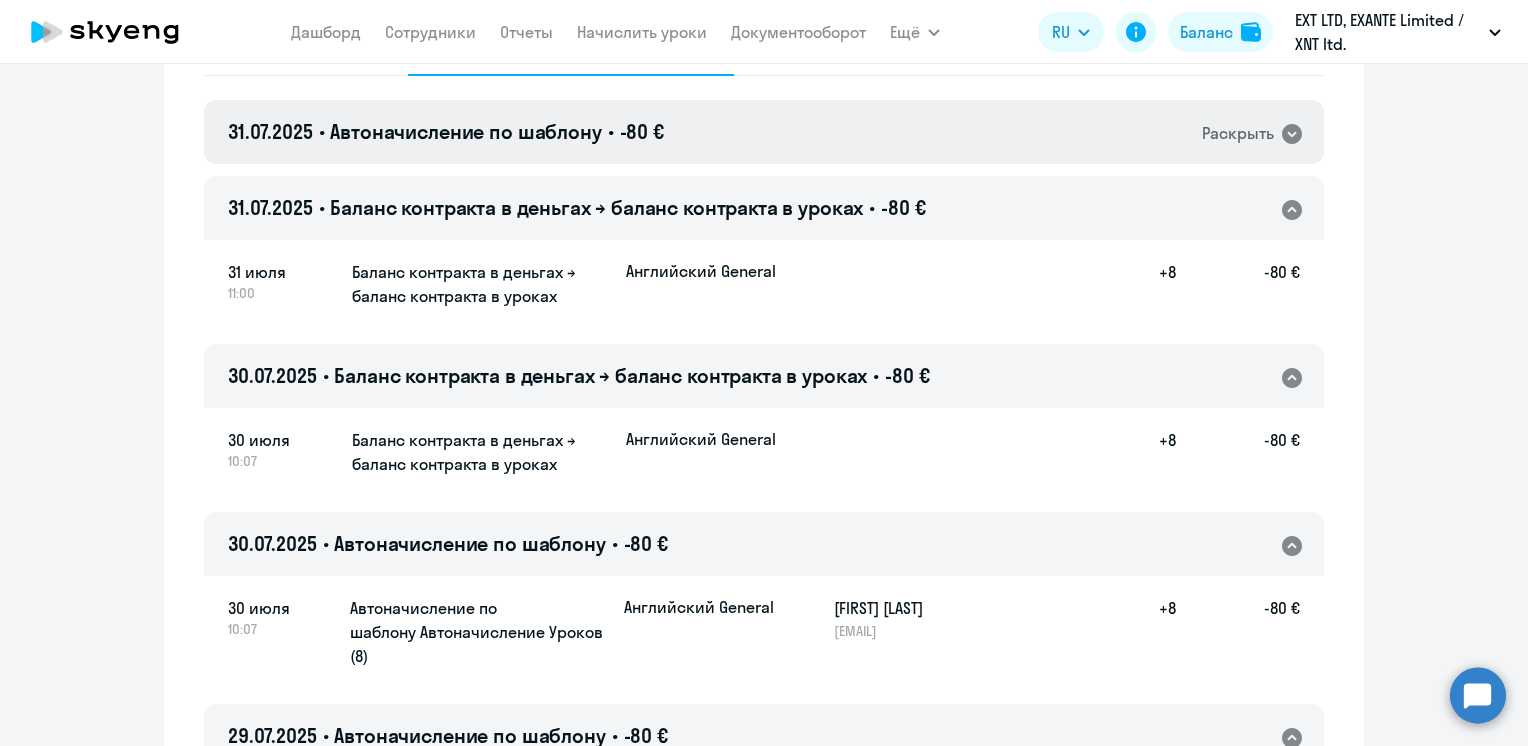 click on "31.07.2025 • Автоначисление по шаблону • -80 €  Раскрыть" 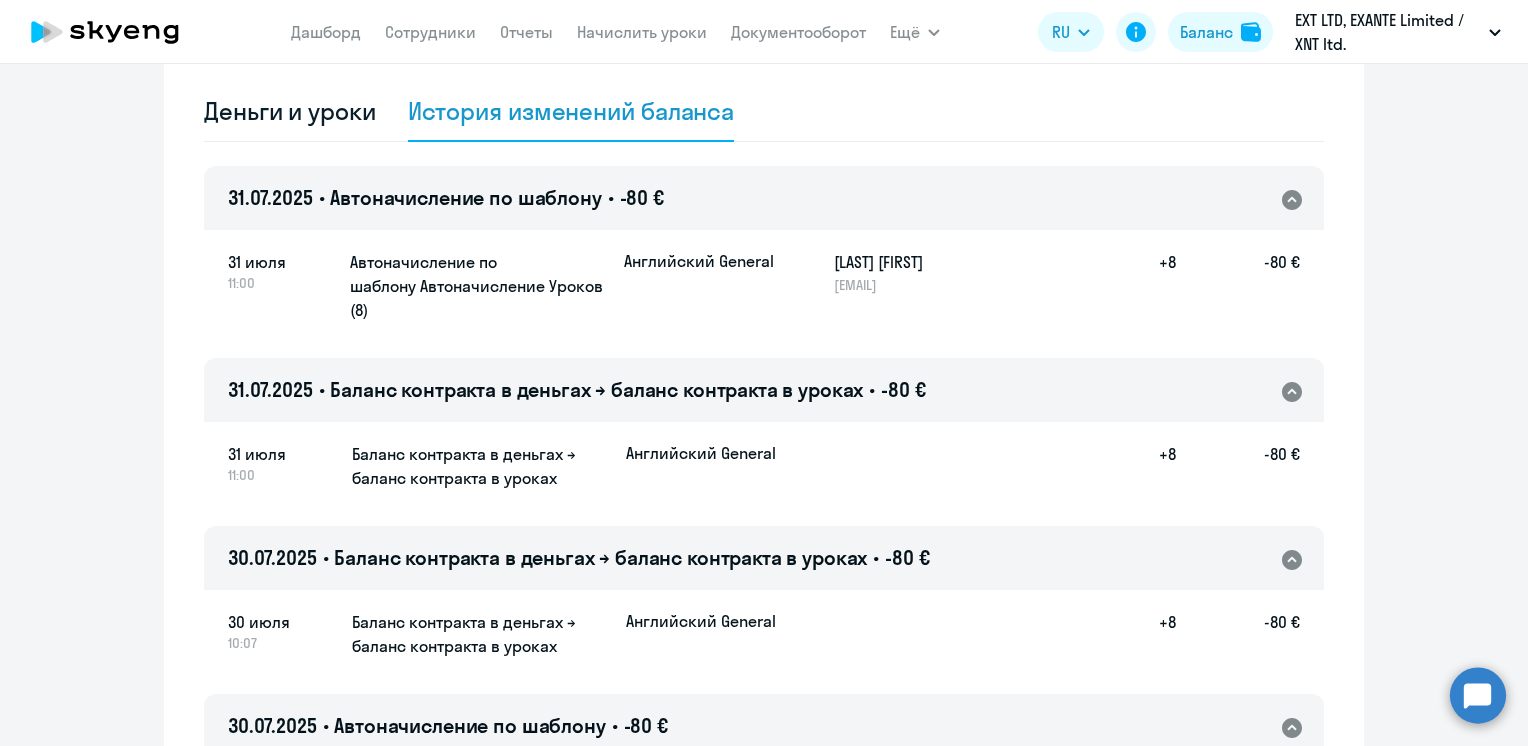 scroll, scrollTop: 100, scrollLeft: 0, axis: vertical 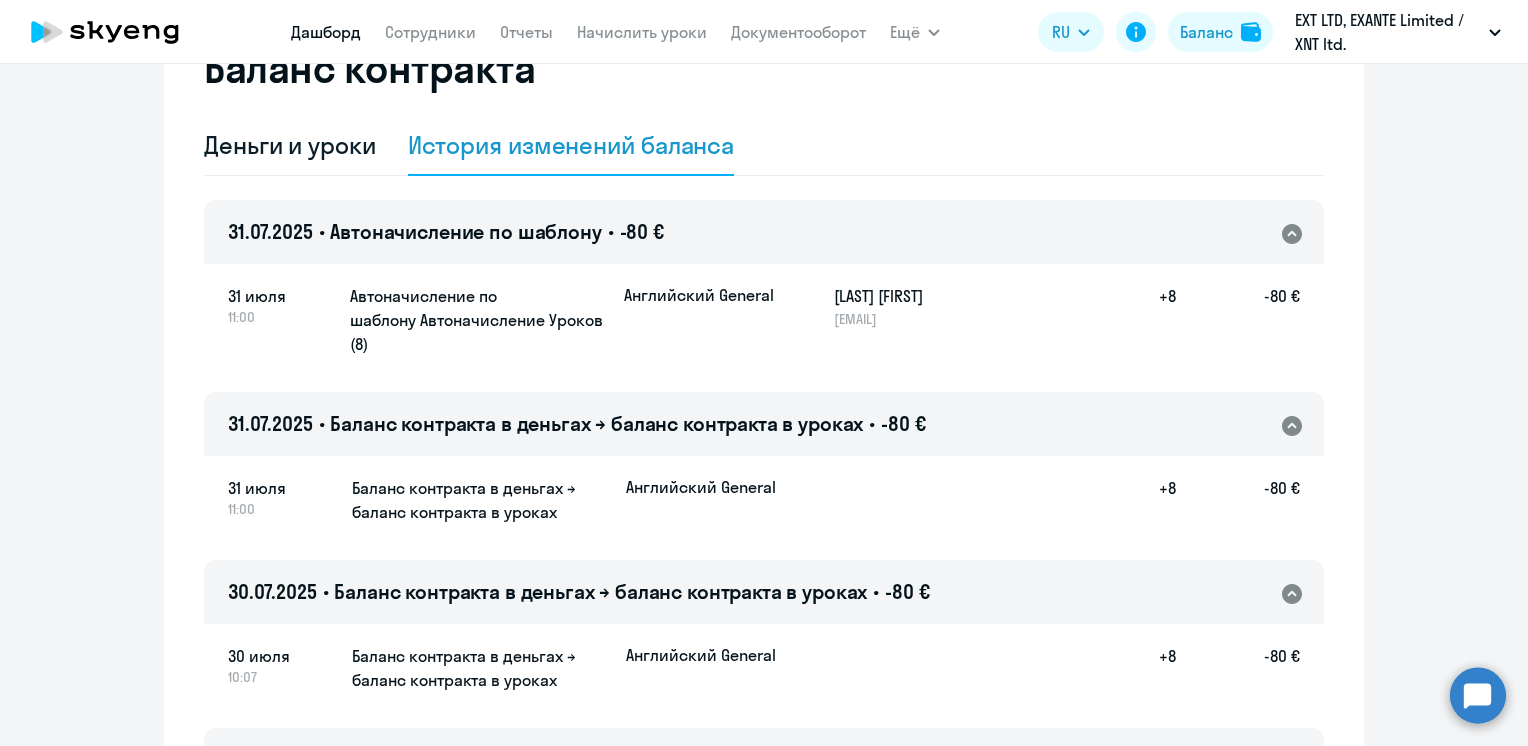 click on "Дашборд" at bounding box center (326, 32) 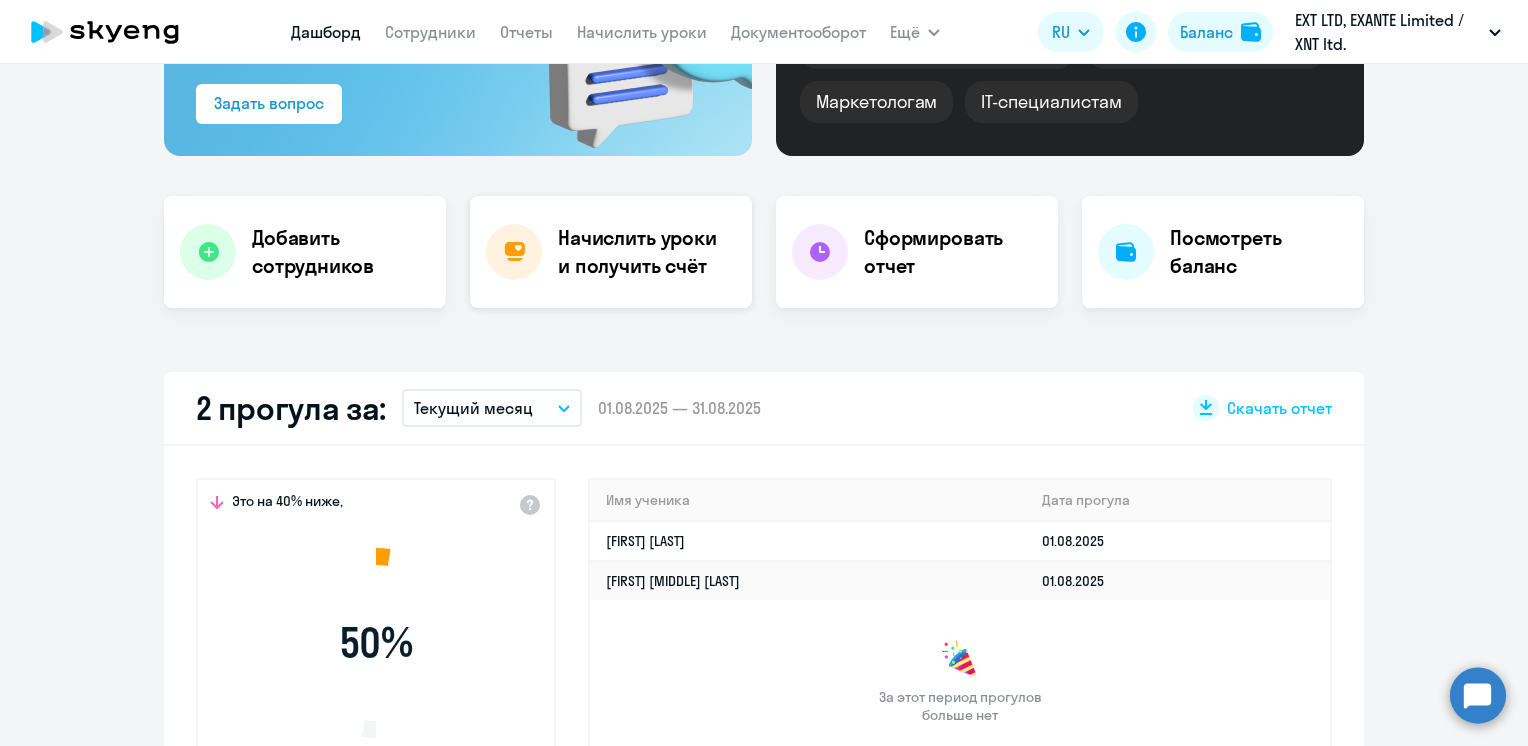 select on "30" 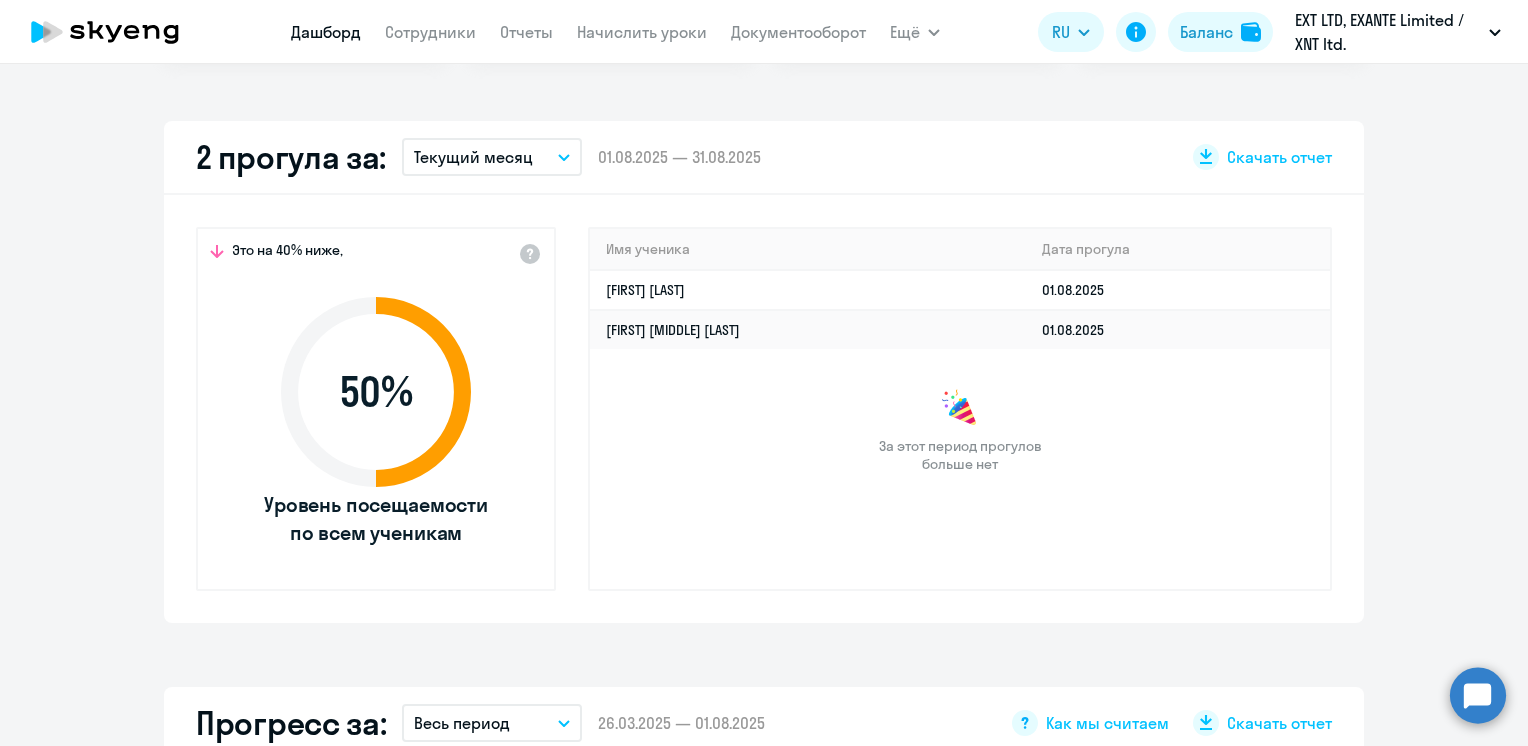 scroll, scrollTop: 580, scrollLeft: 0, axis: vertical 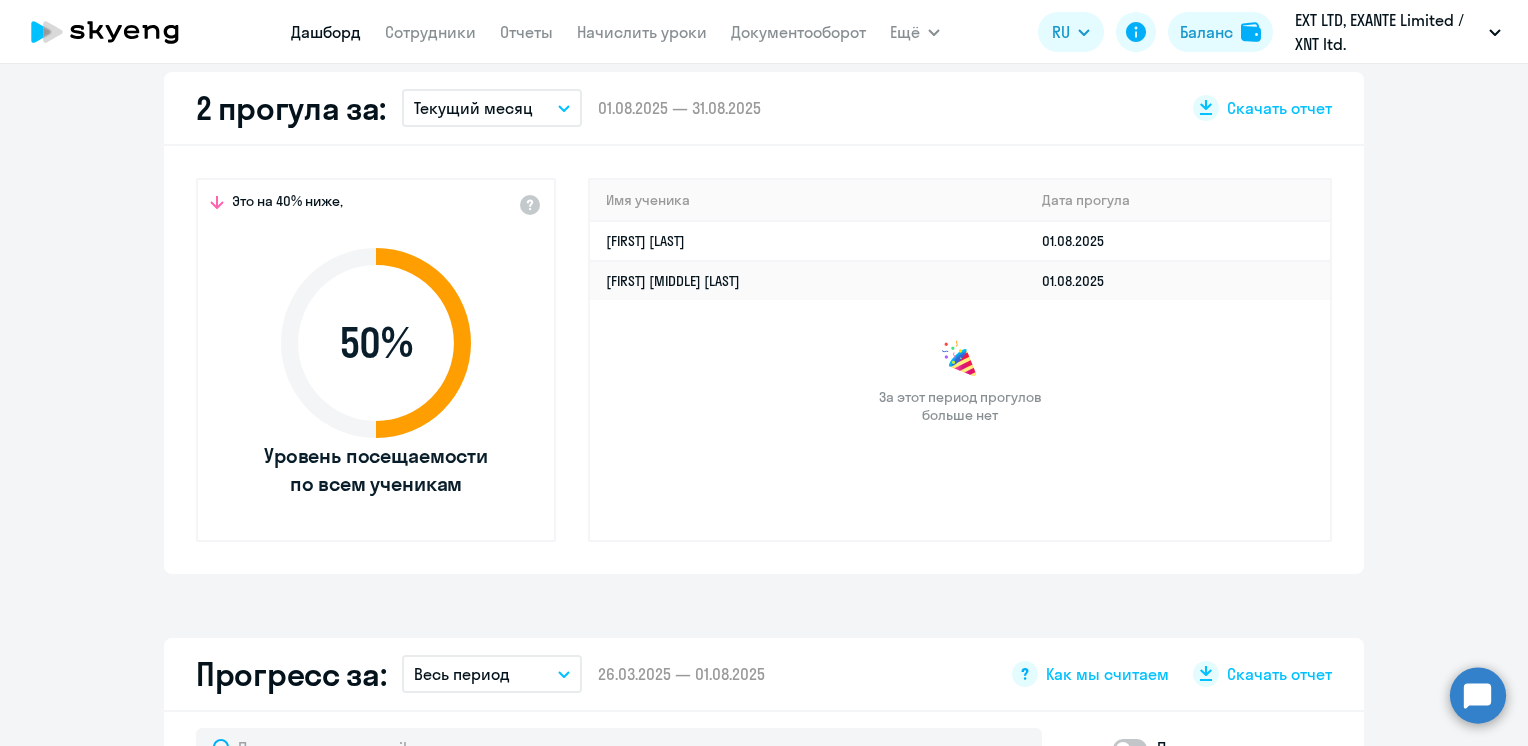click on "Текущий месяц" at bounding box center (492, 108) 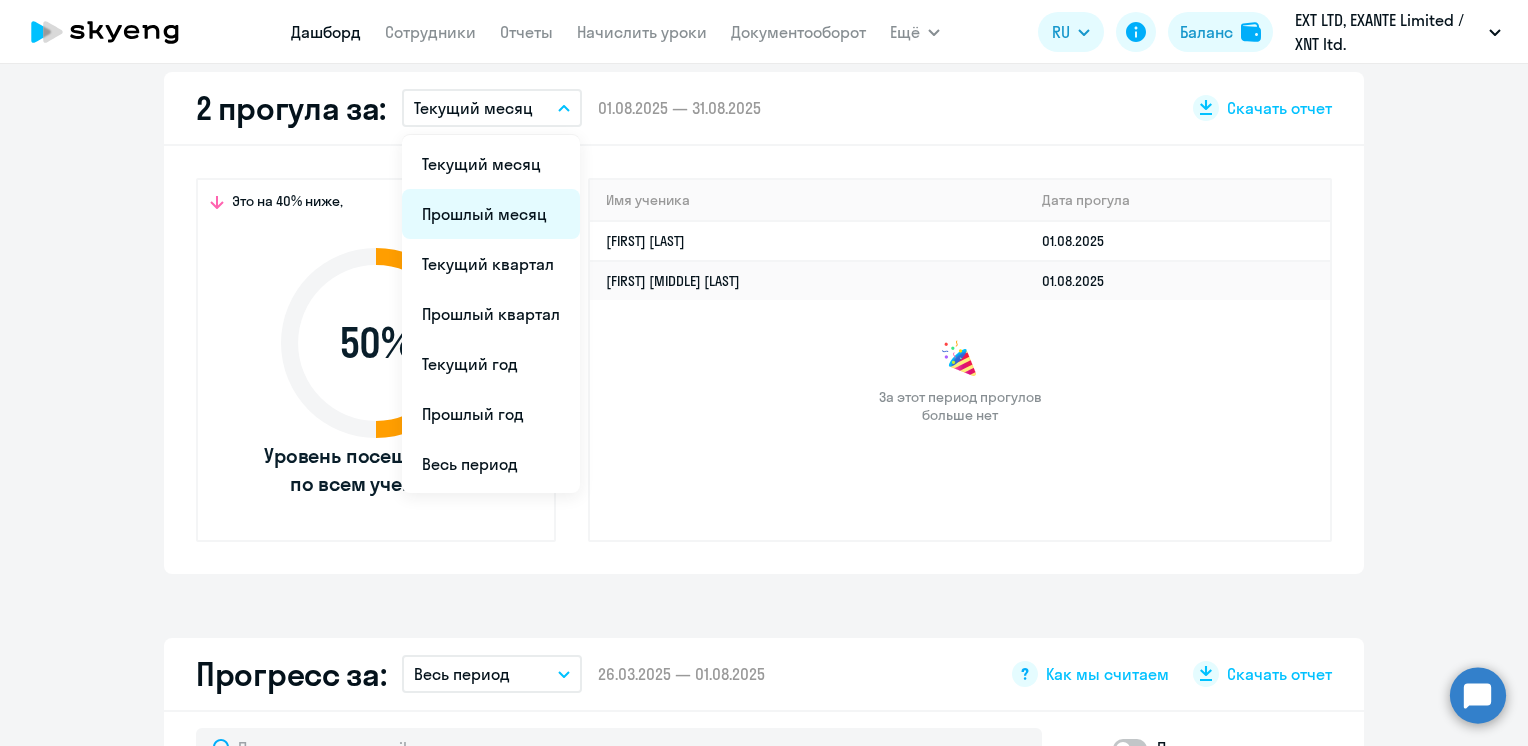 click on "Прошлый месяц" at bounding box center (491, 214) 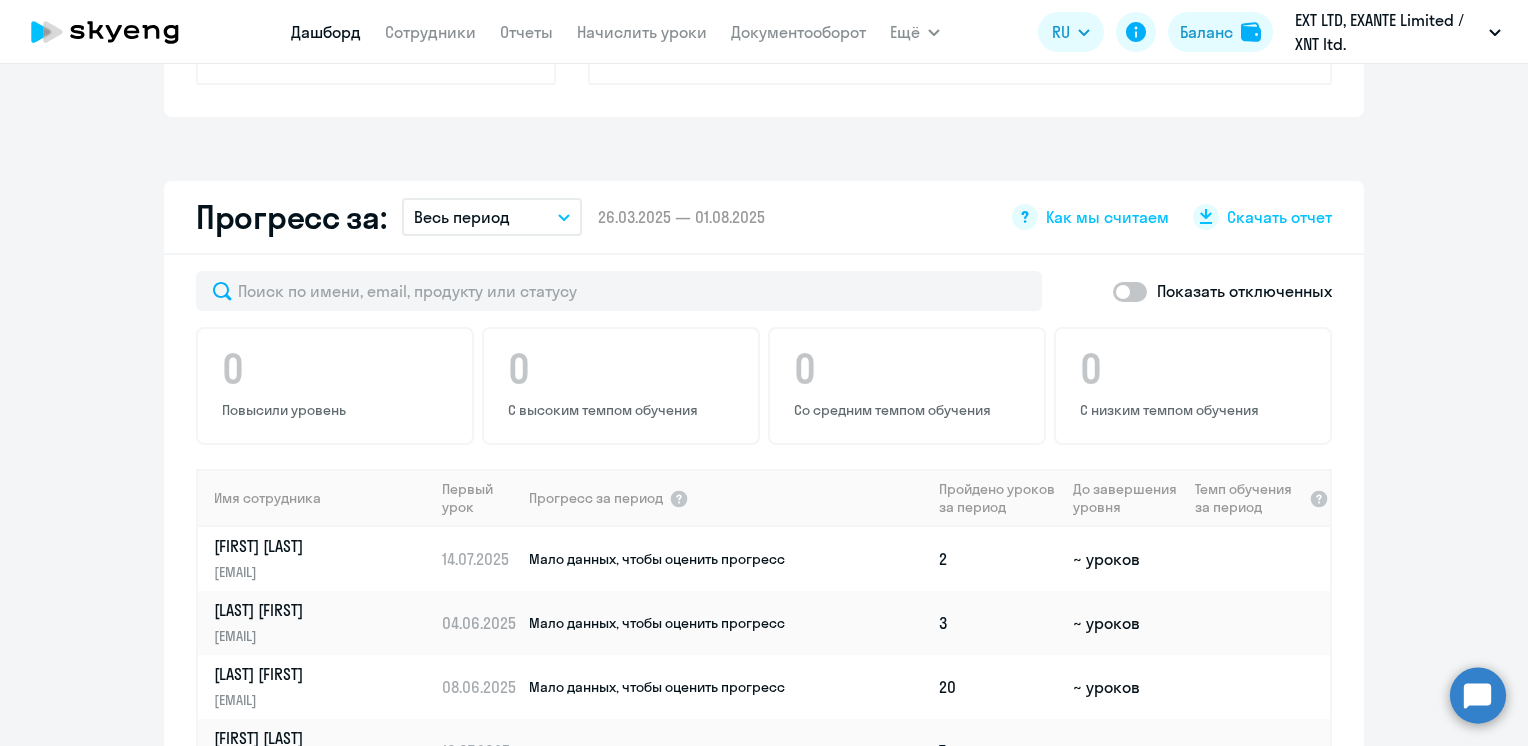 scroll, scrollTop: 1080, scrollLeft: 0, axis: vertical 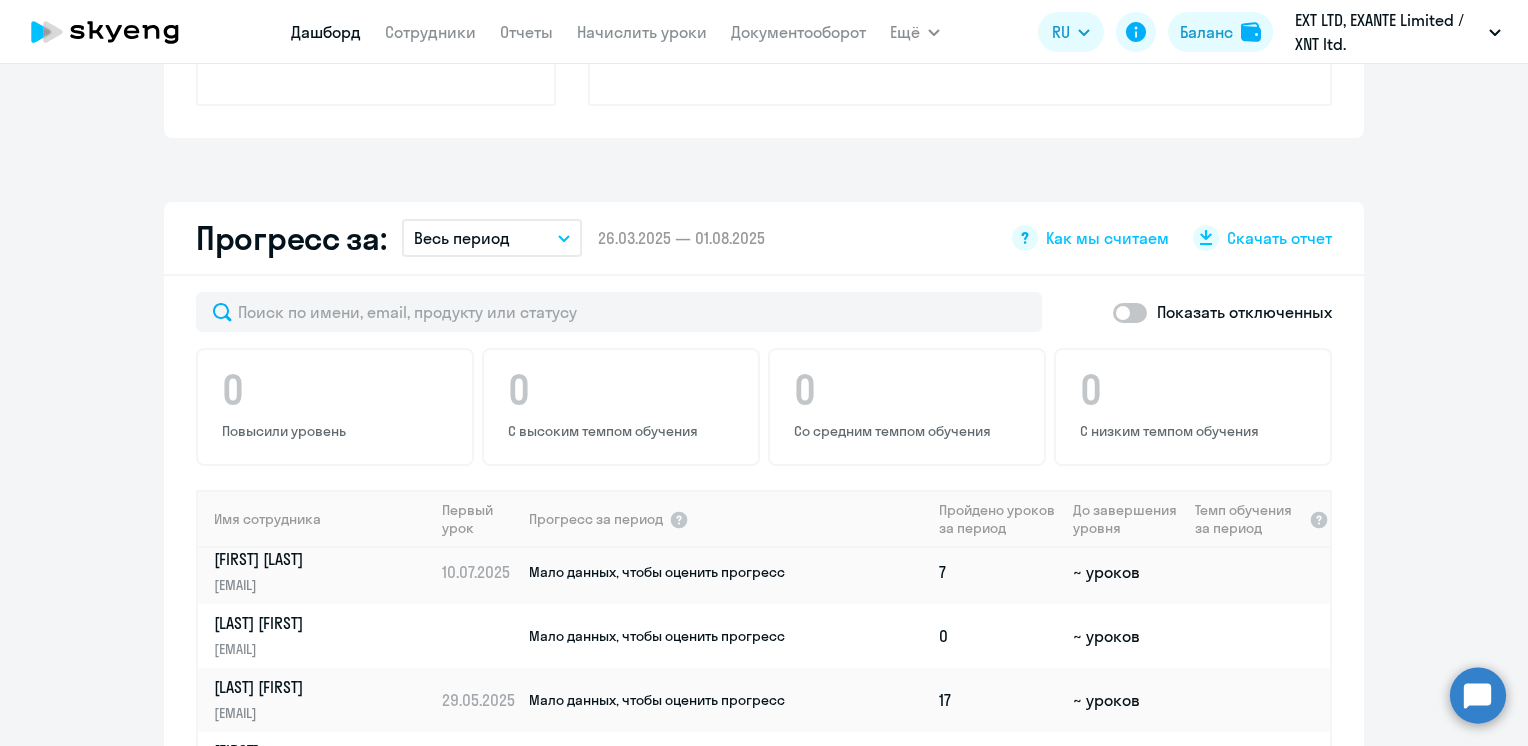 click on "Весь период" at bounding box center [492, 238] 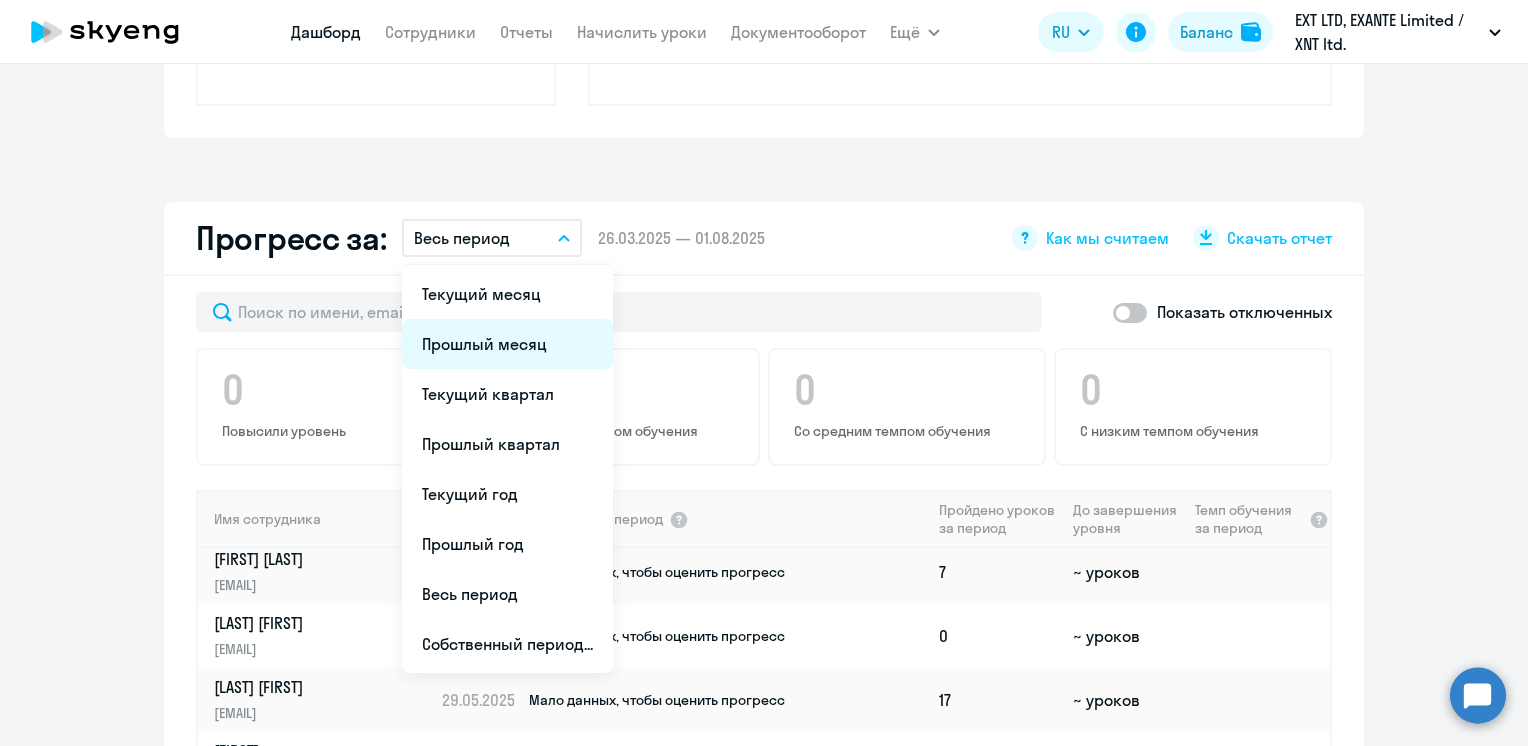 click on "Прошлый месяц" at bounding box center [507, 344] 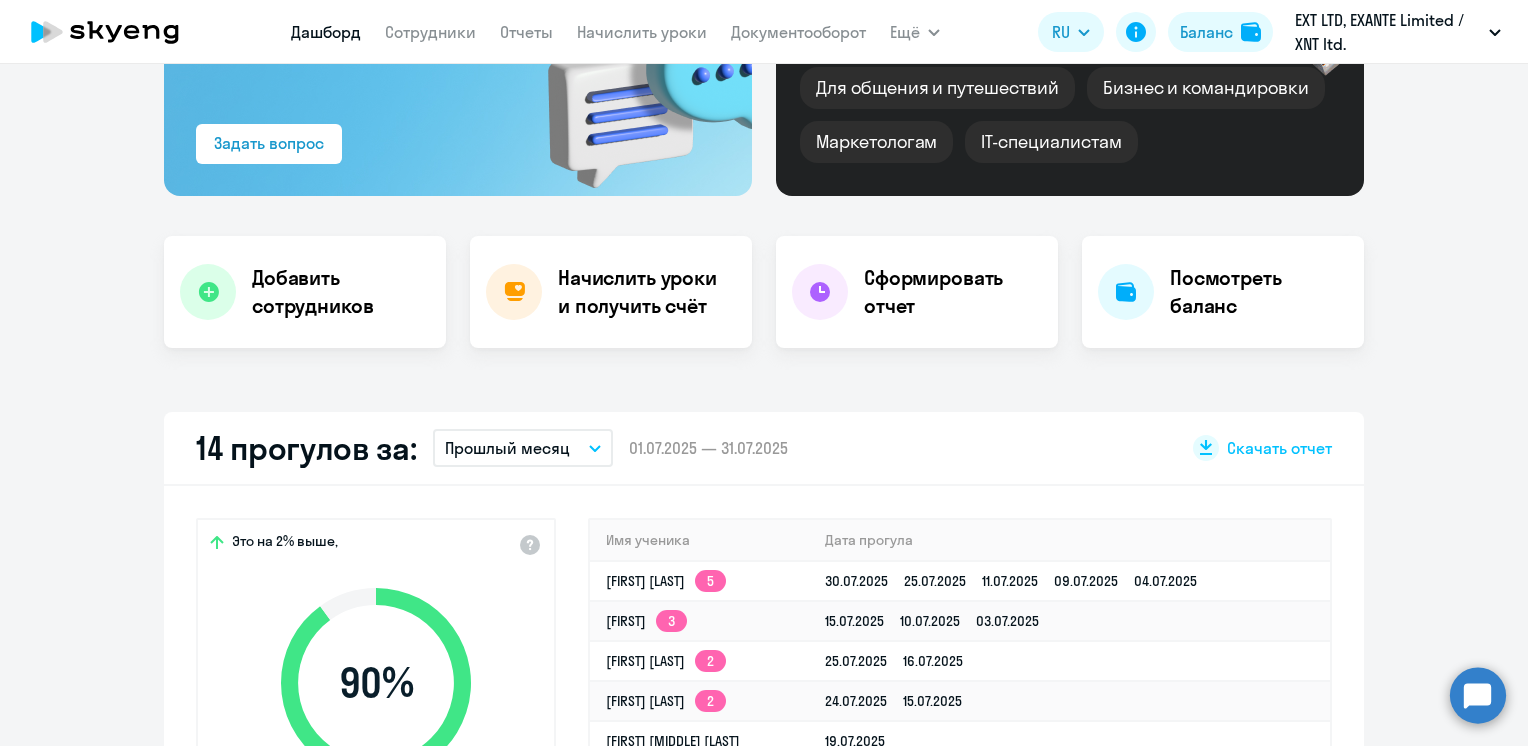 scroll, scrollTop: 0, scrollLeft: 0, axis: both 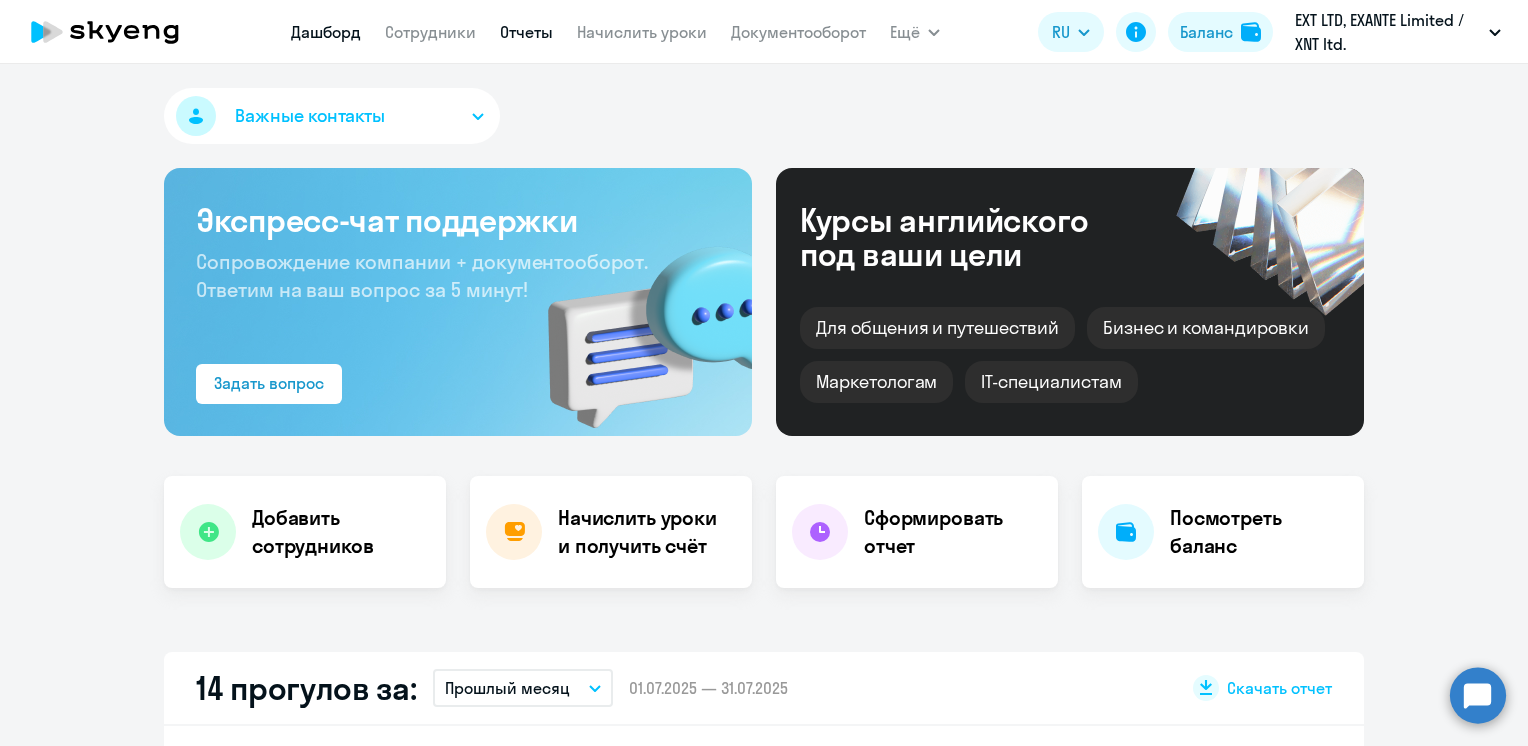 click on "Отчеты" at bounding box center [526, 32] 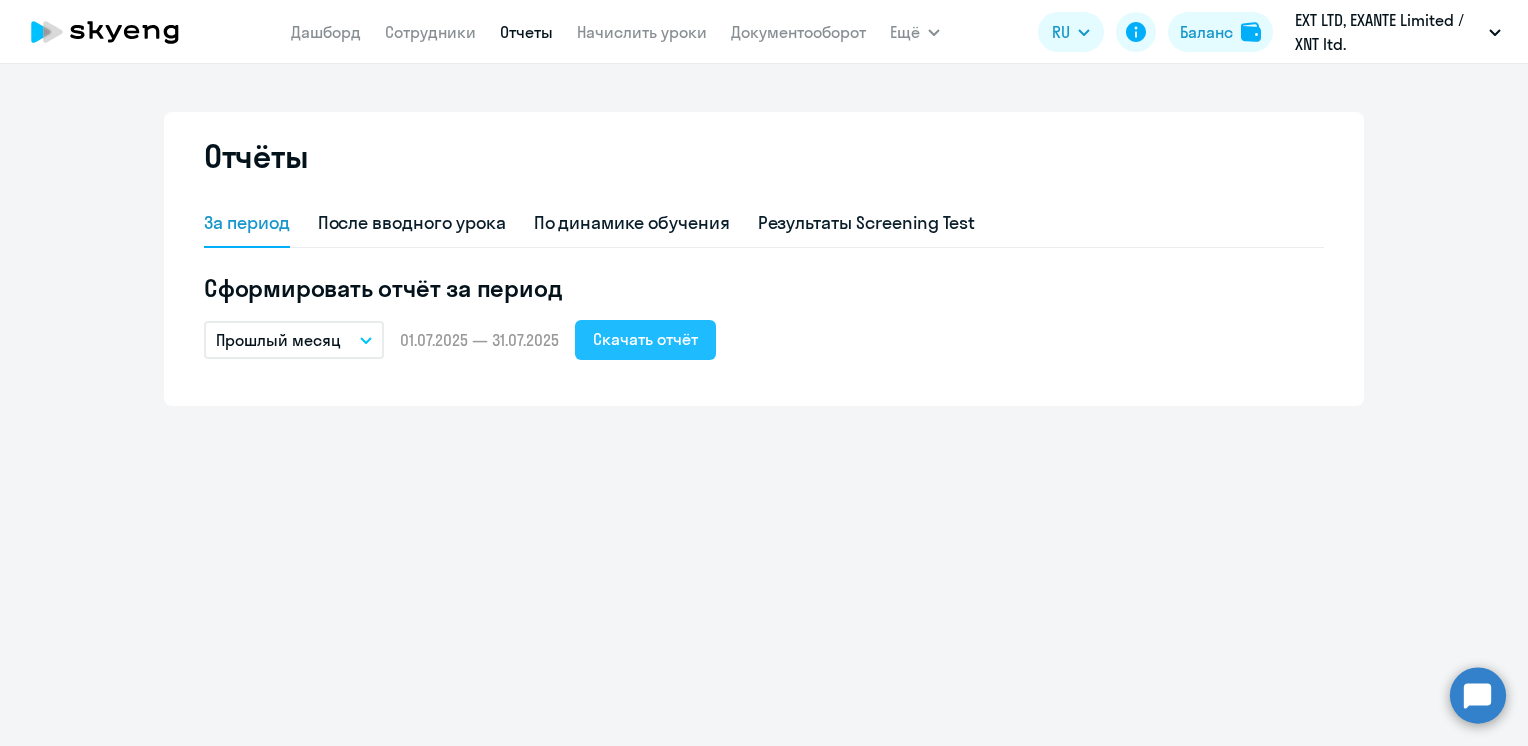 click on "Скачать отчёт" 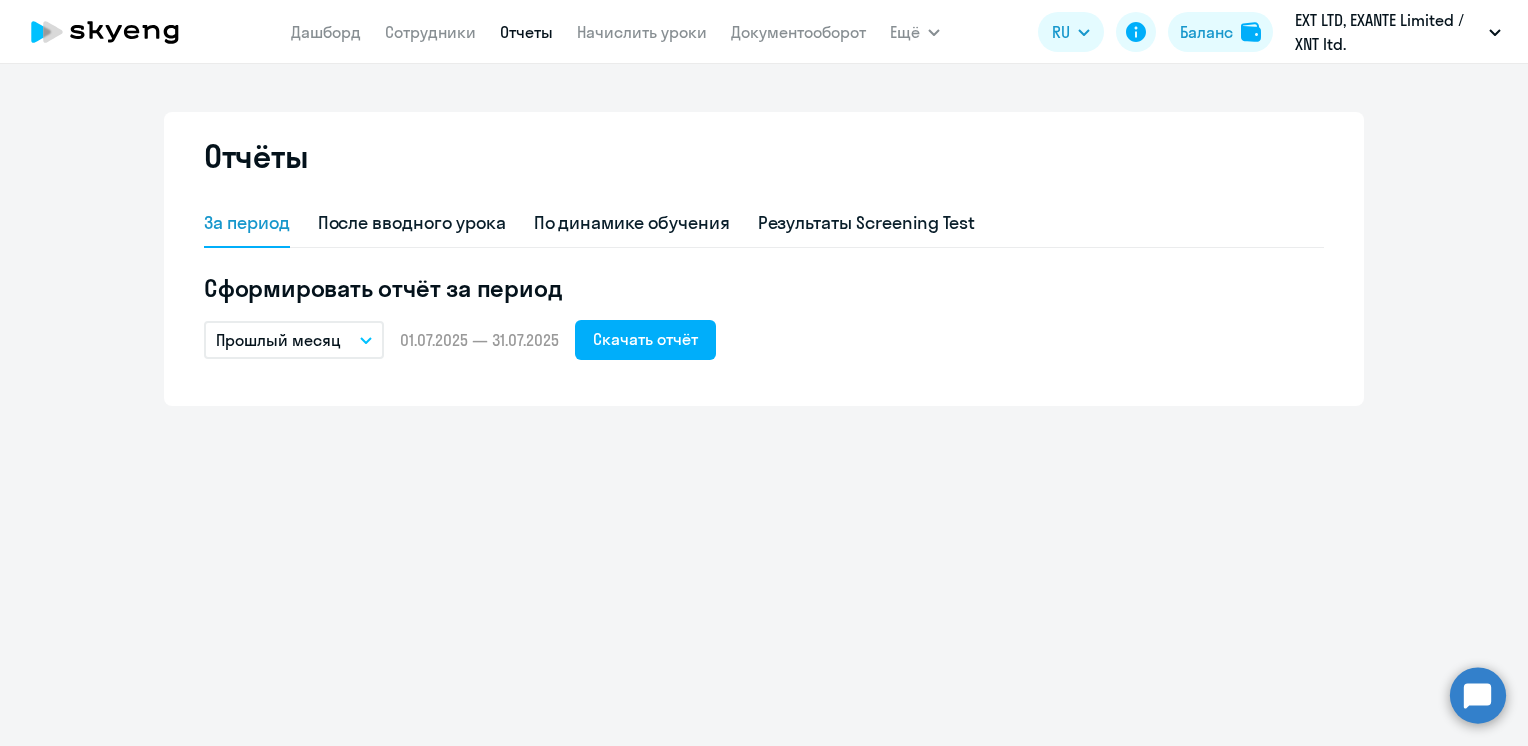 click on "Отчёты За период После вводного урока По динамике обучения Результаты Screening Test Сформировать отчёт за период  Прошлый месяц
–  01.07.2025 — 31.07.2025   Скачать отчёт" at bounding box center (764, 405) 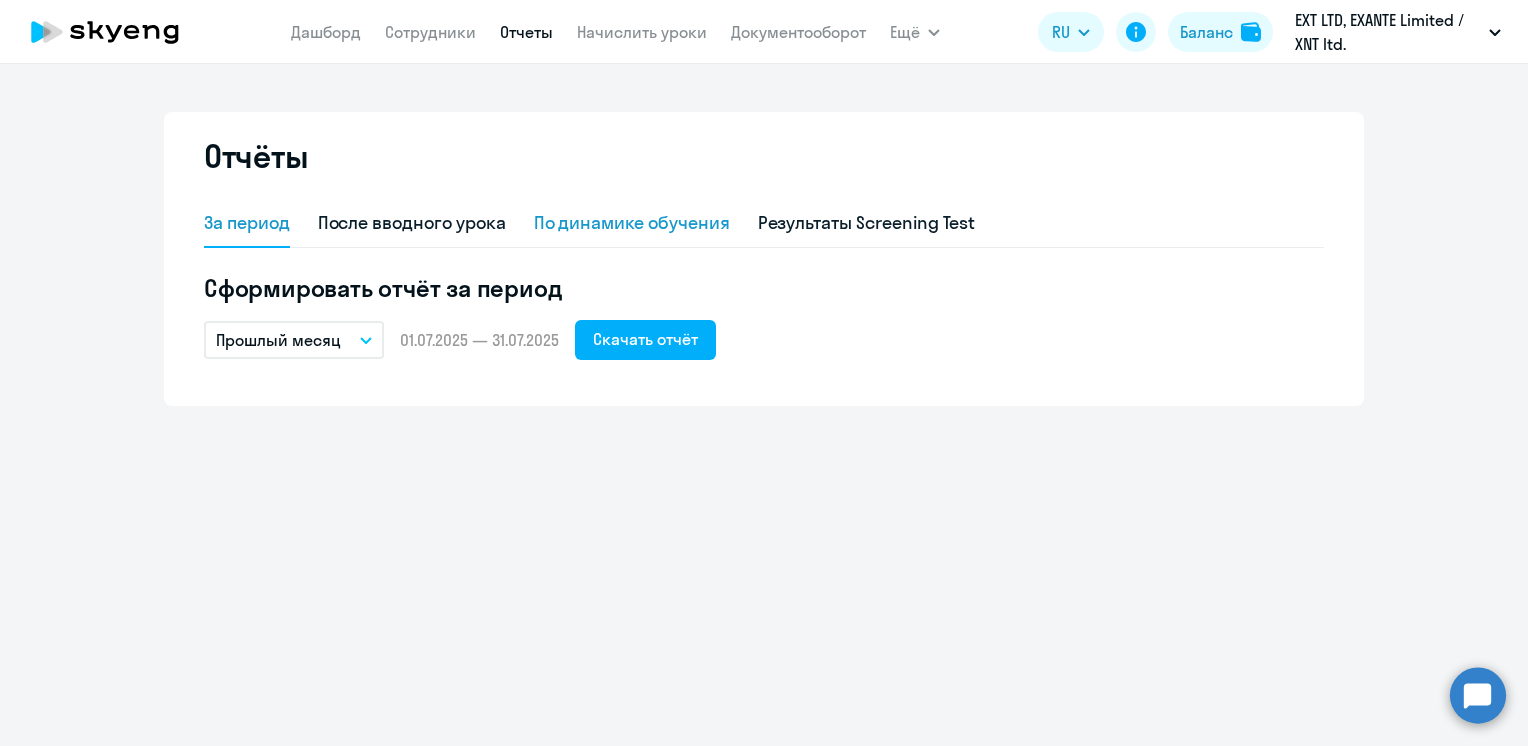 click on "По динамике обучения" 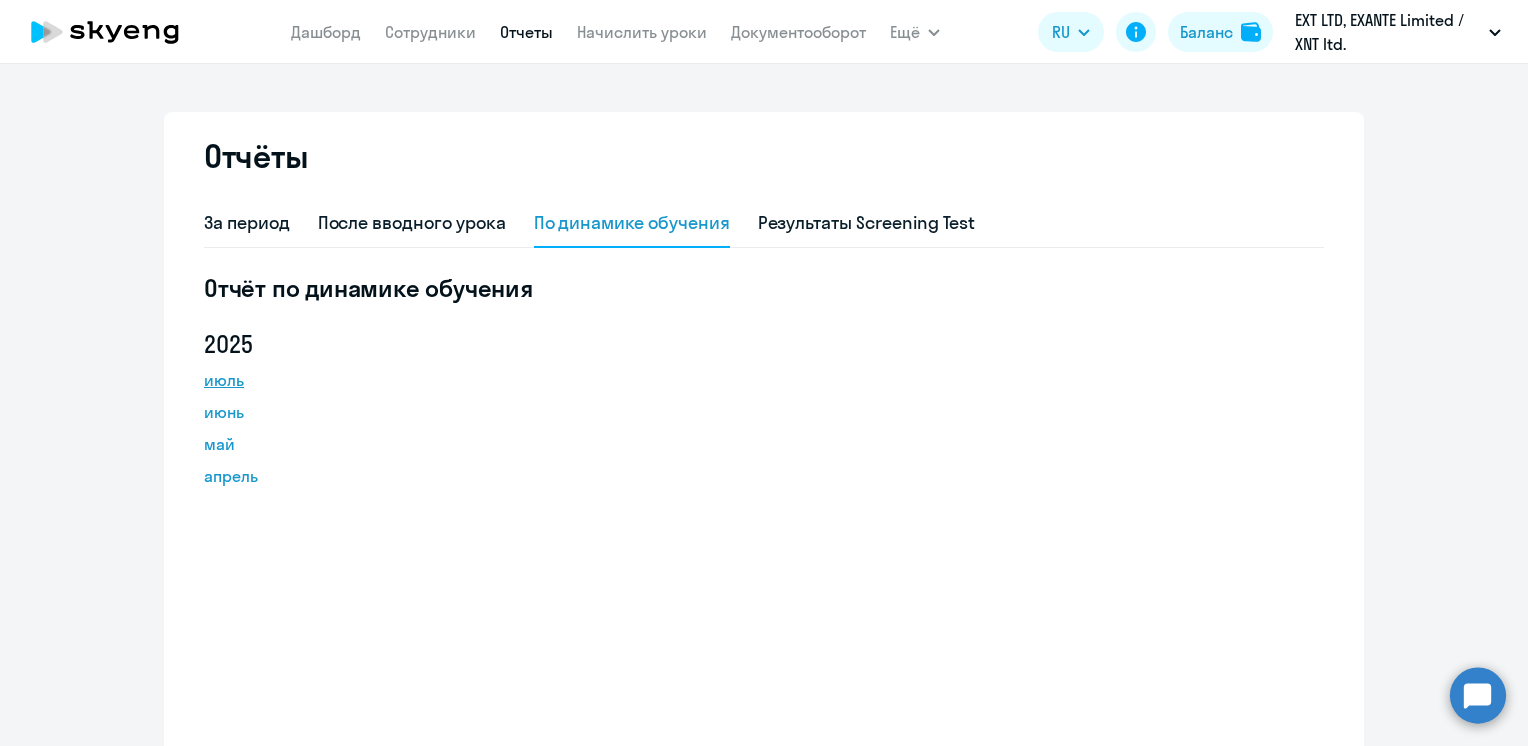 click on "июль" 